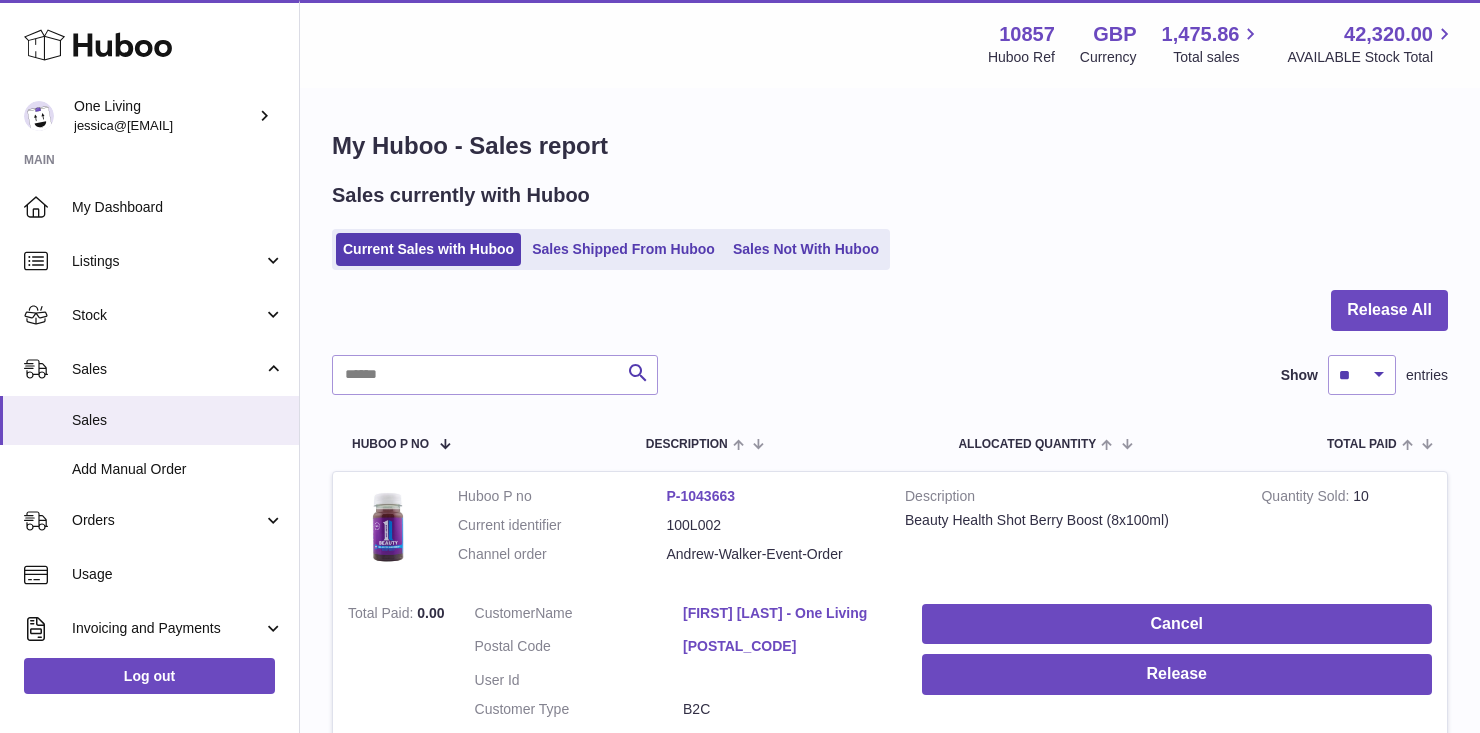 scroll, scrollTop: 0, scrollLeft: 0, axis: both 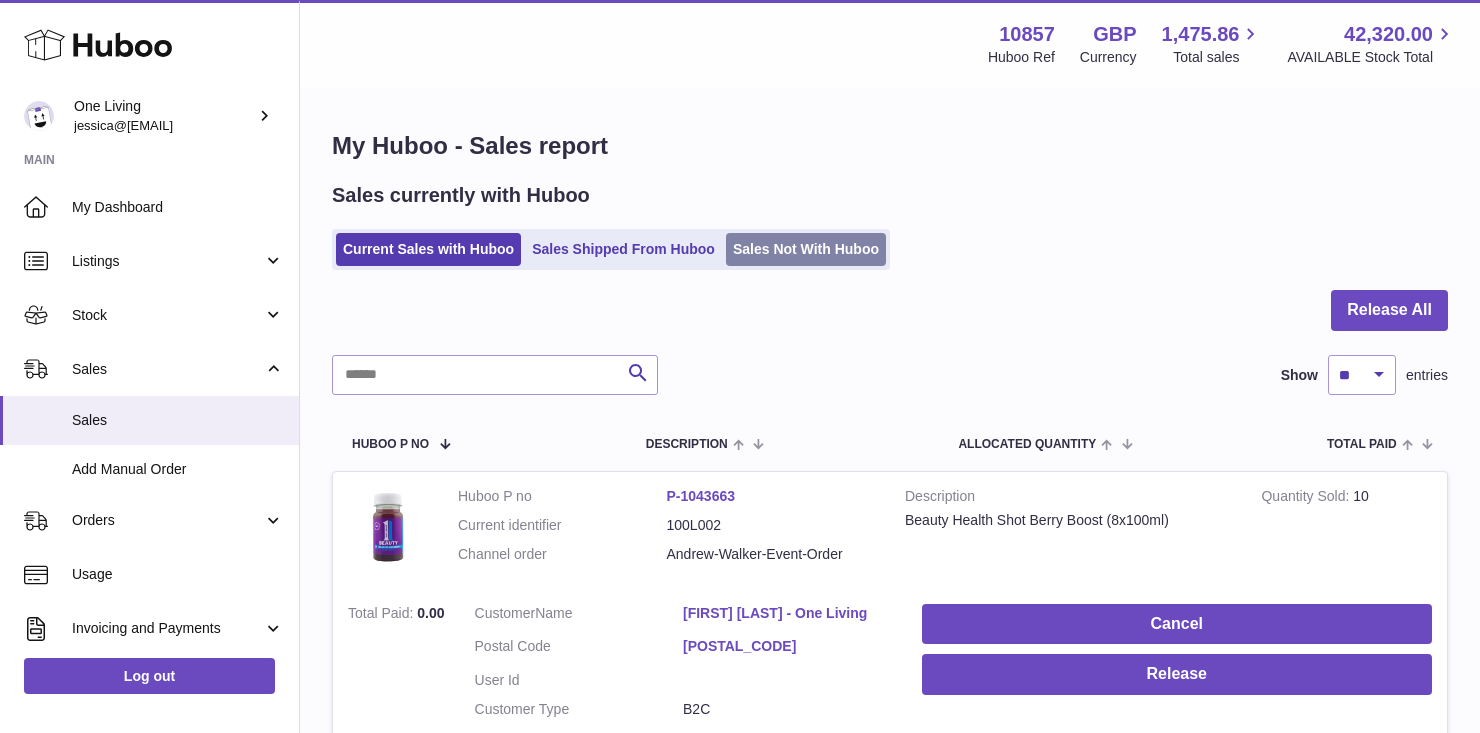 click on "Sales Not With Huboo" at bounding box center (806, 249) 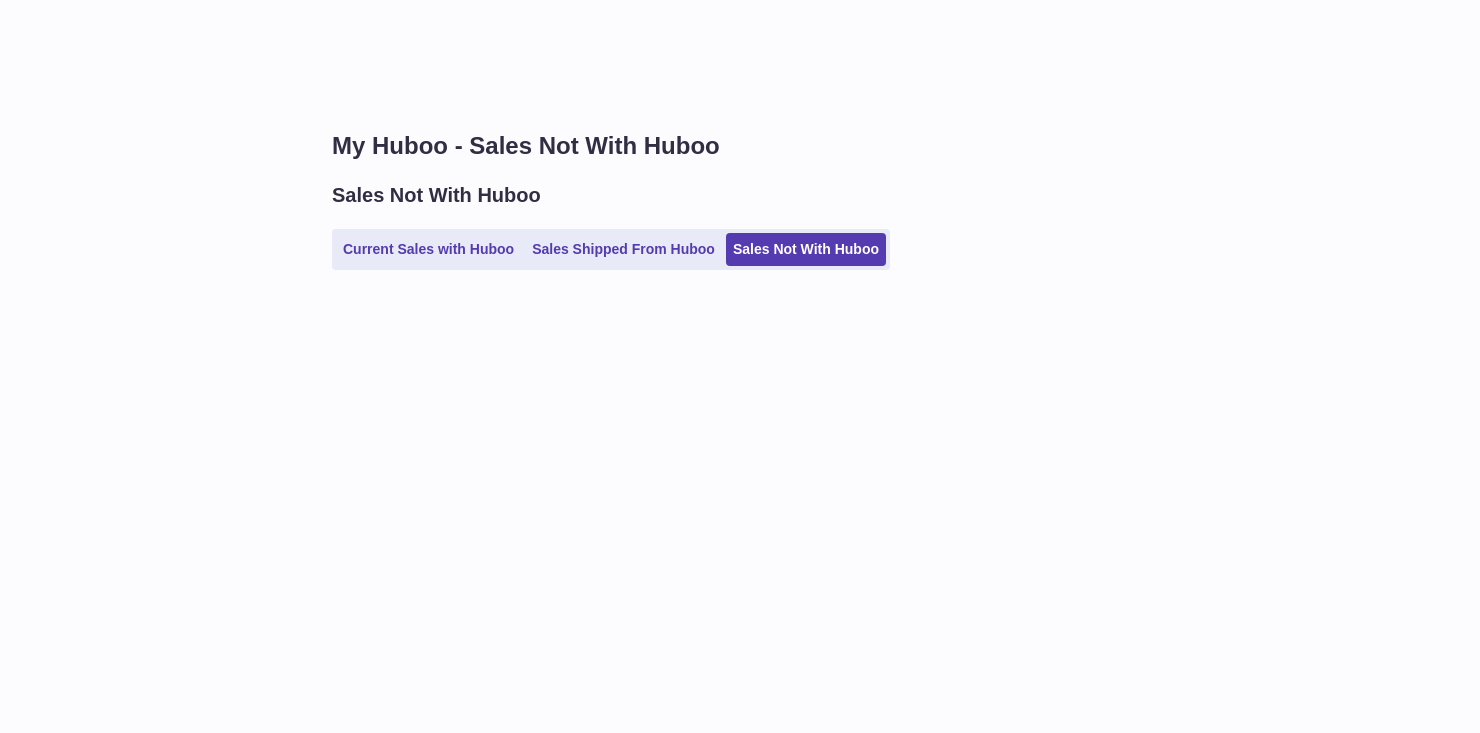 scroll, scrollTop: 0, scrollLeft: 0, axis: both 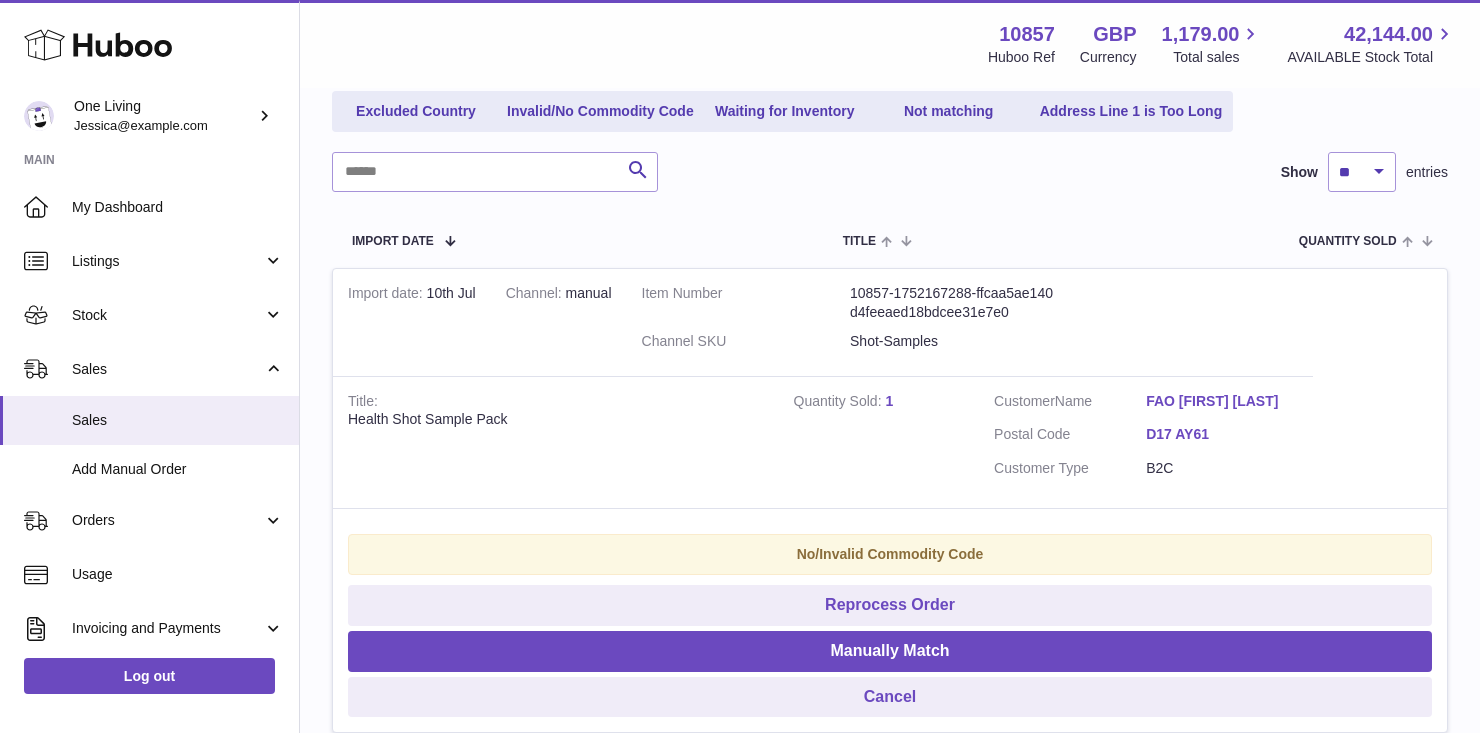 click on "10857-1752167288-ffcaa5ae140d4feeaed18bdcee31e7e0" at bounding box center (954, 303) 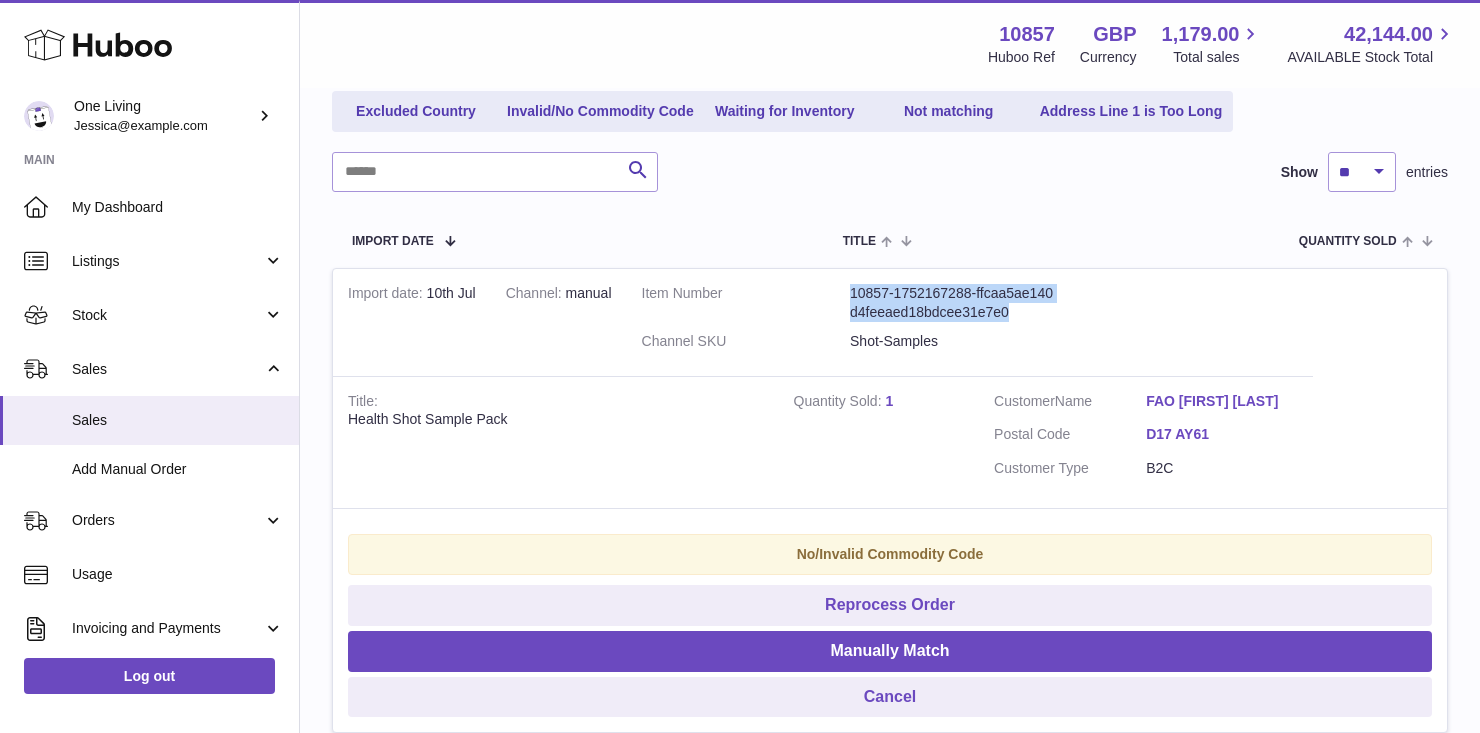 drag, startPoint x: 1015, startPoint y: 309, endPoint x: 829, endPoint y: 285, distance: 187.54199 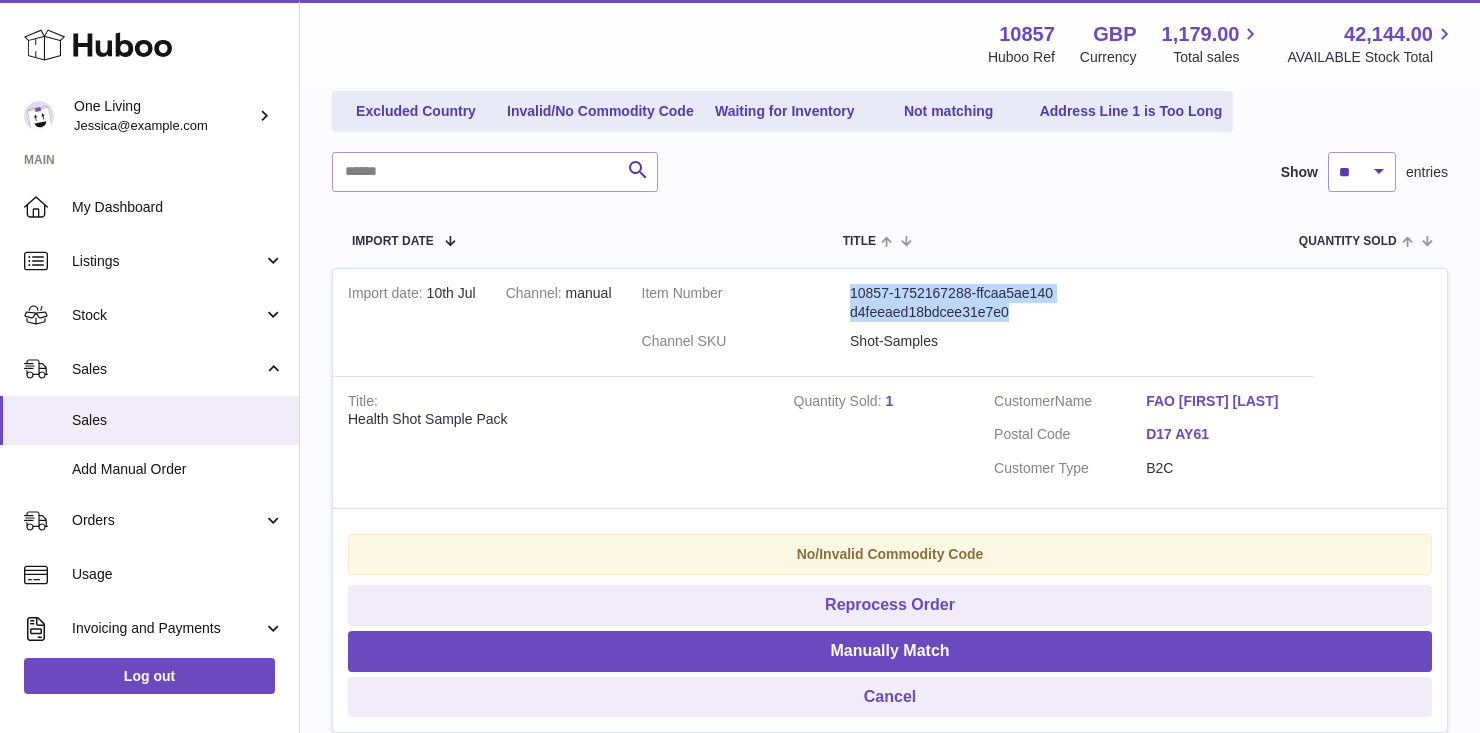 click on "Item Number   10857-1752167288-ffcaa5ae140d4feeaed18bdcee31e7e0   Channel SKU   Shot-Samples" at bounding box center (850, 322) 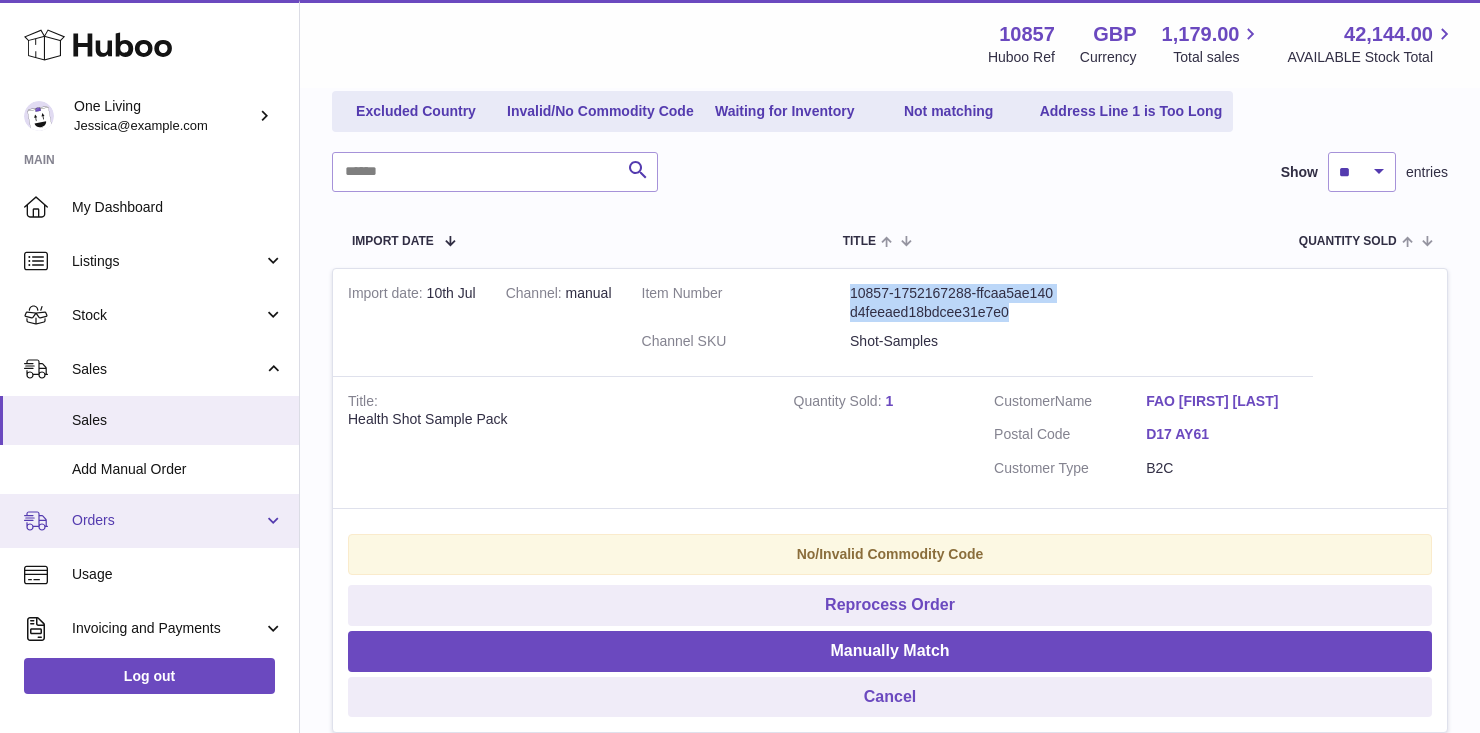 click on "Orders" at bounding box center (167, 520) 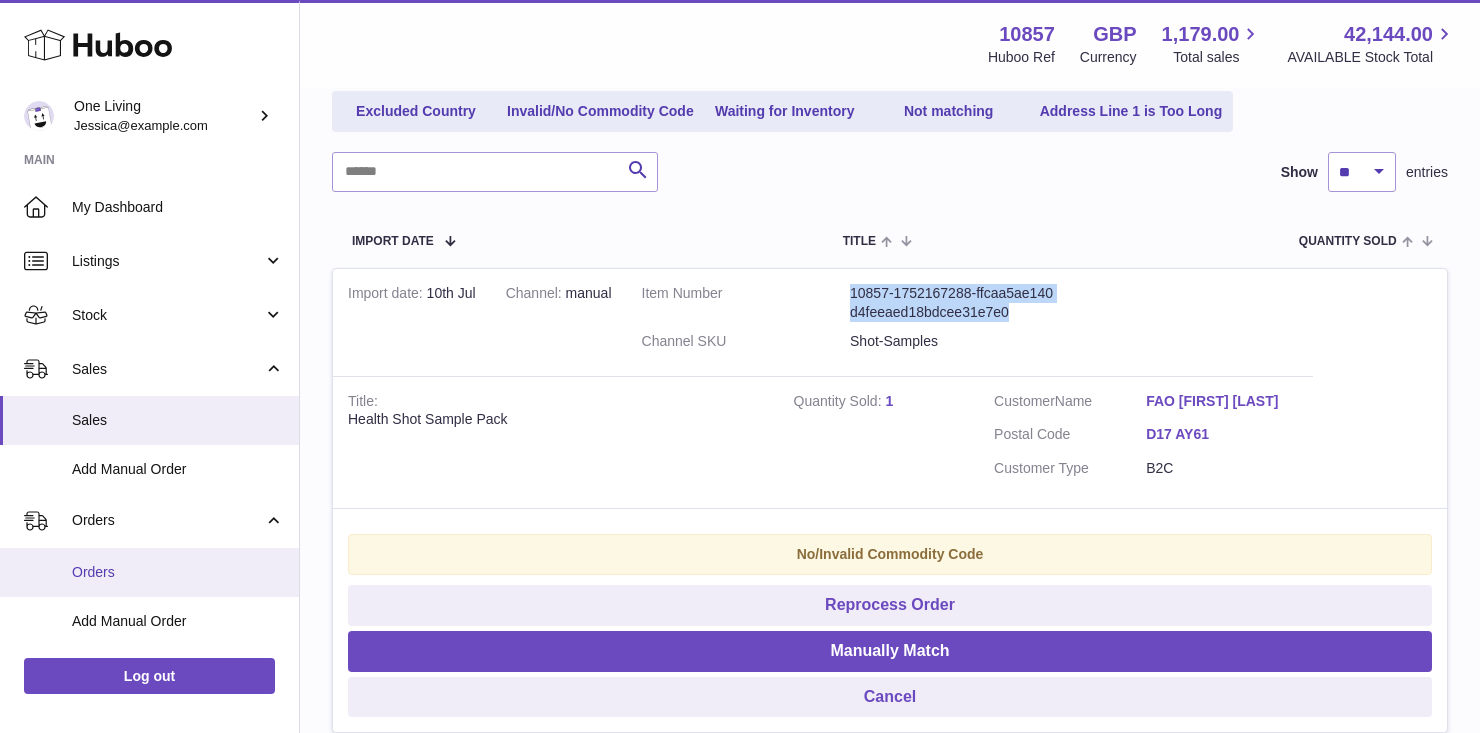 click on "Orders" at bounding box center (149, 572) 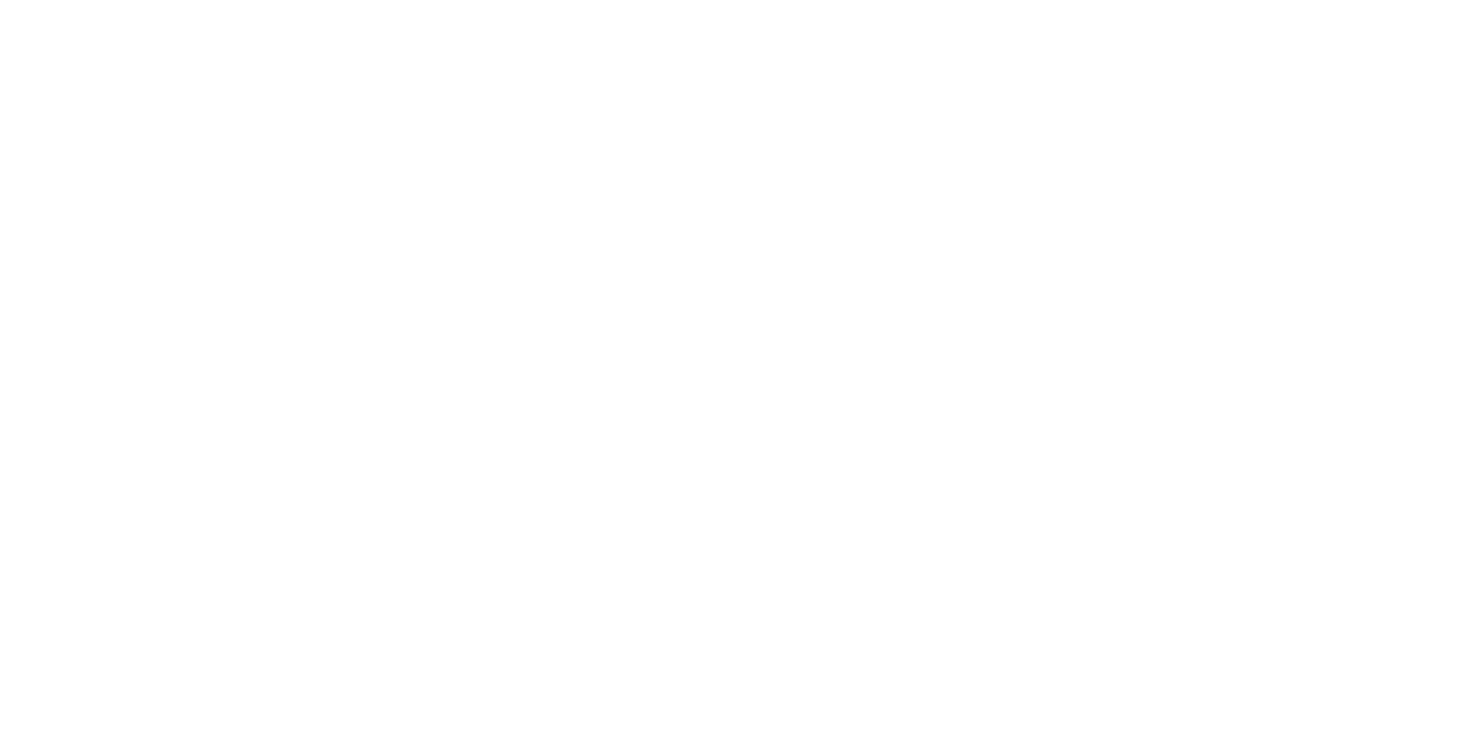 scroll, scrollTop: 0, scrollLeft: 0, axis: both 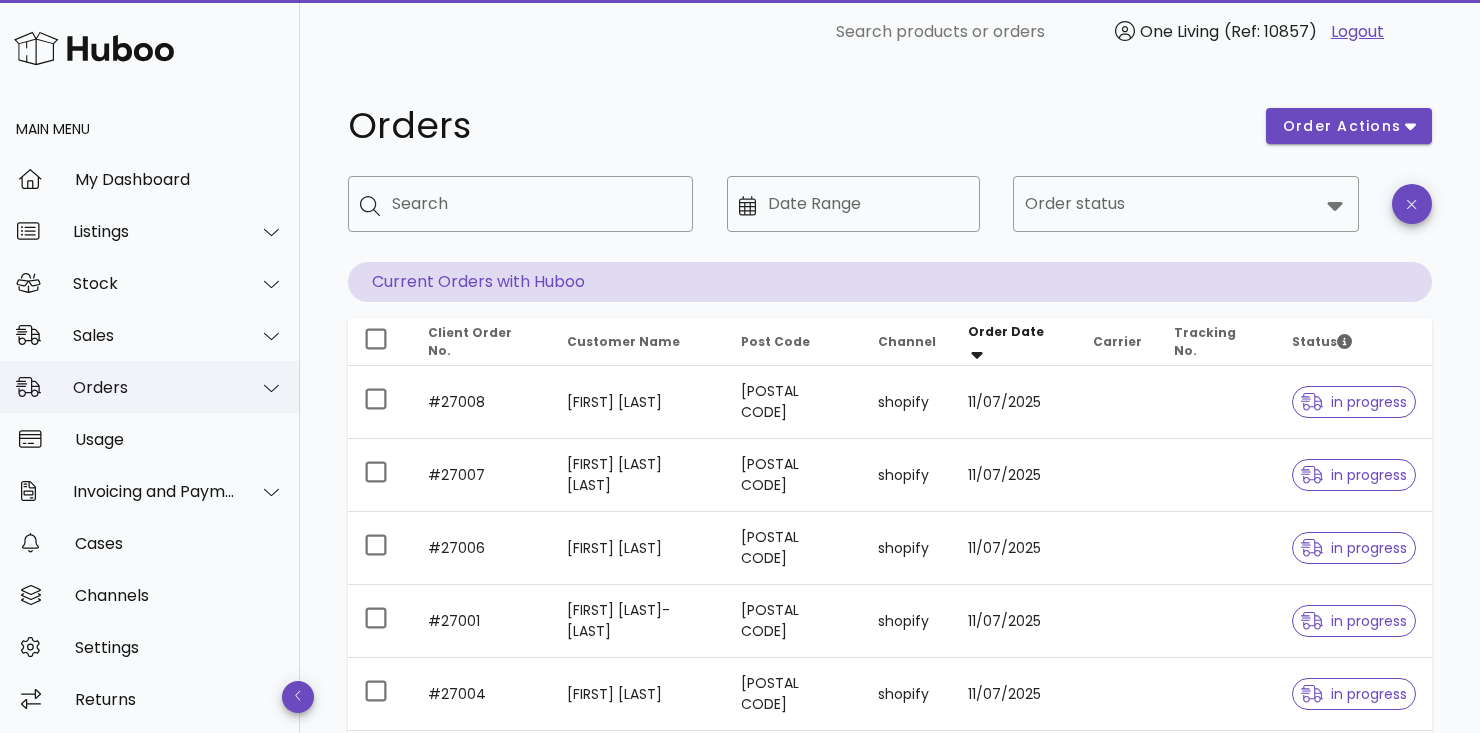 click on "Orders" at bounding box center (154, 387) 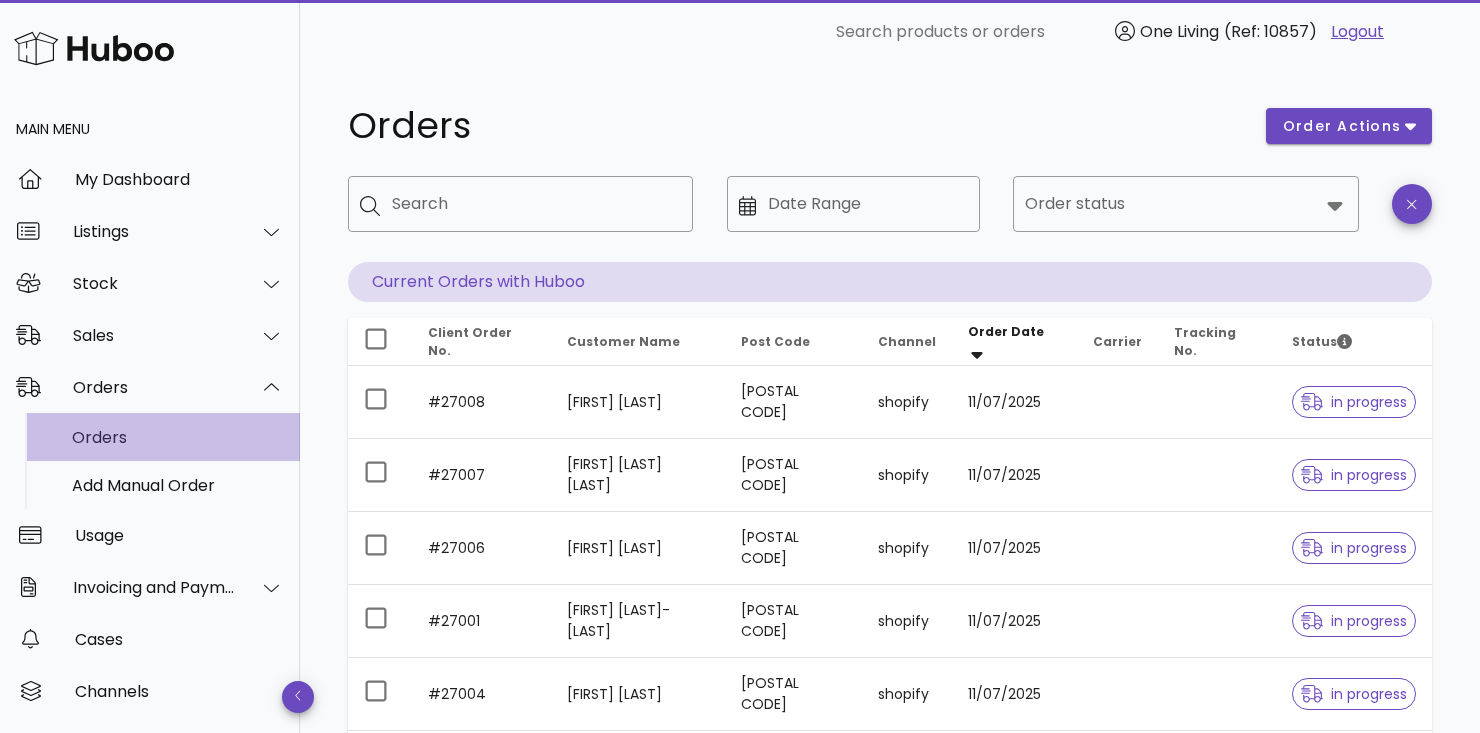 click on "Orders" at bounding box center (178, 437) 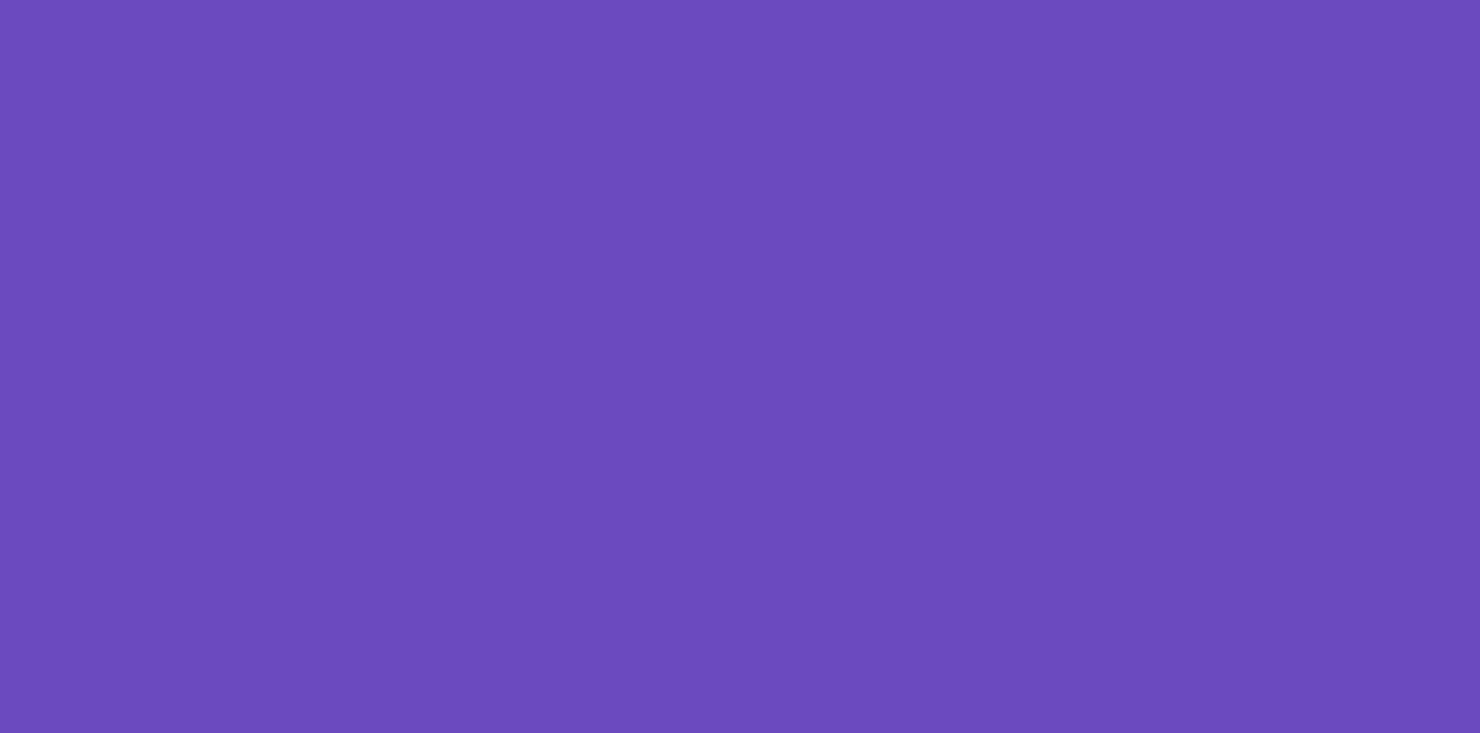 scroll, scrollTop: 0, scrollLeft: 0, axis: both 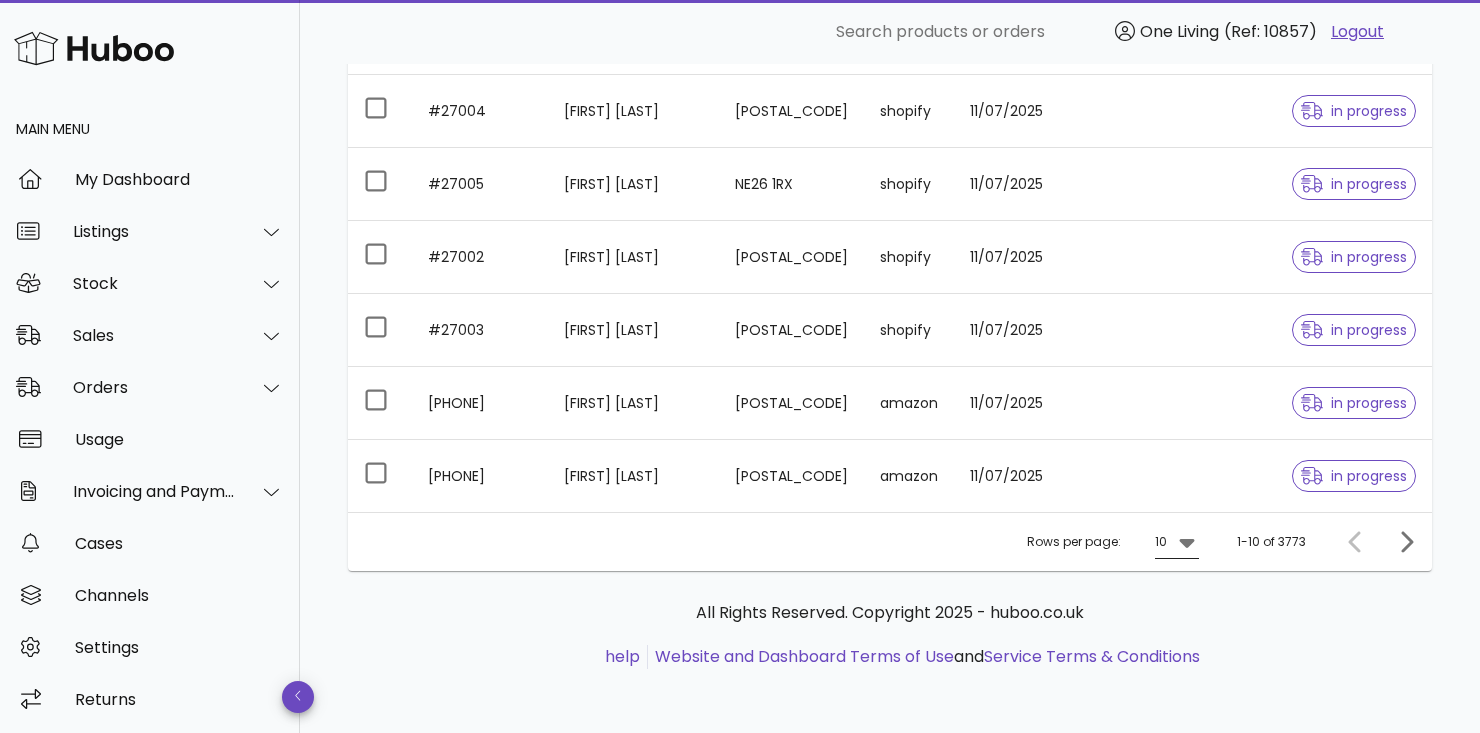 click 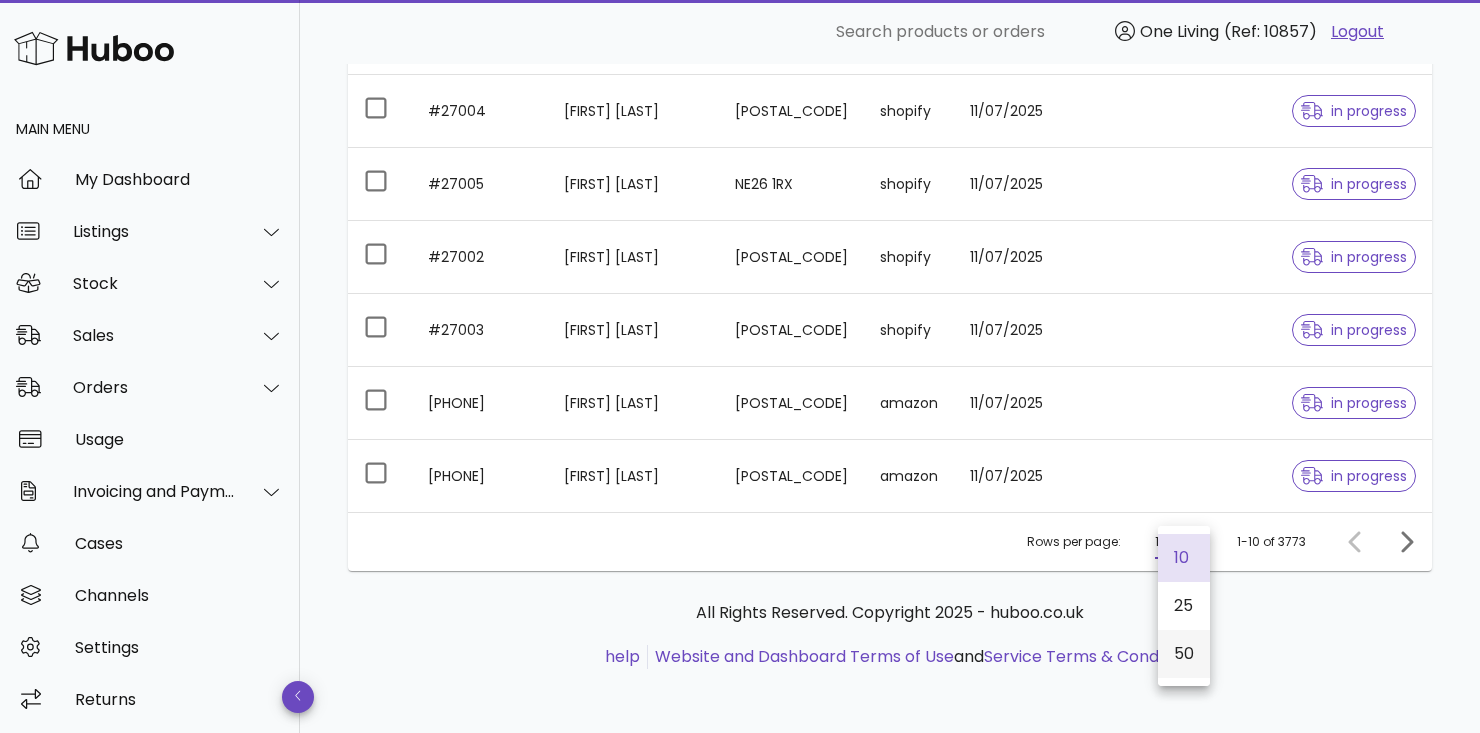 click on "50" at bounding box center (1184, 653) 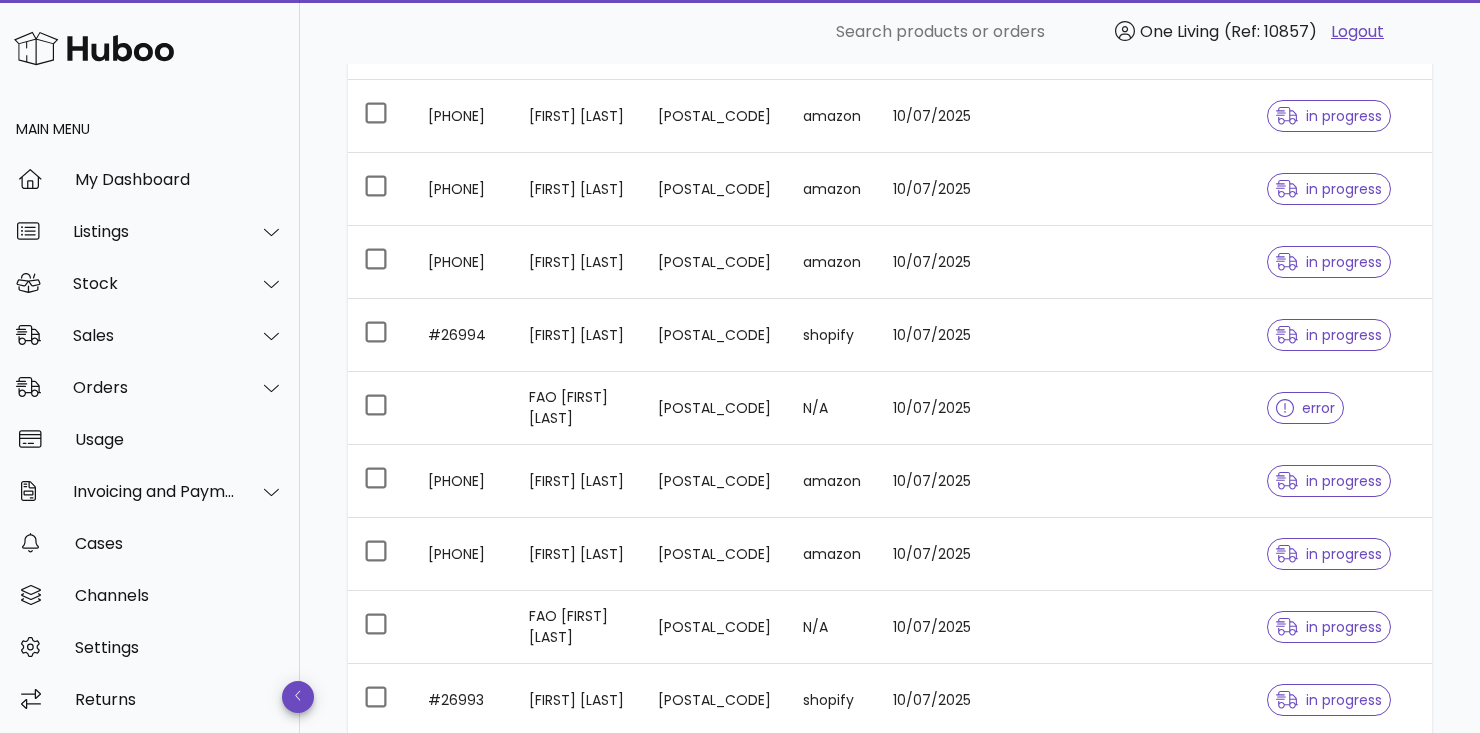 scroll, scrollTop: 2624, scrollLeft: 0, axis: vertical 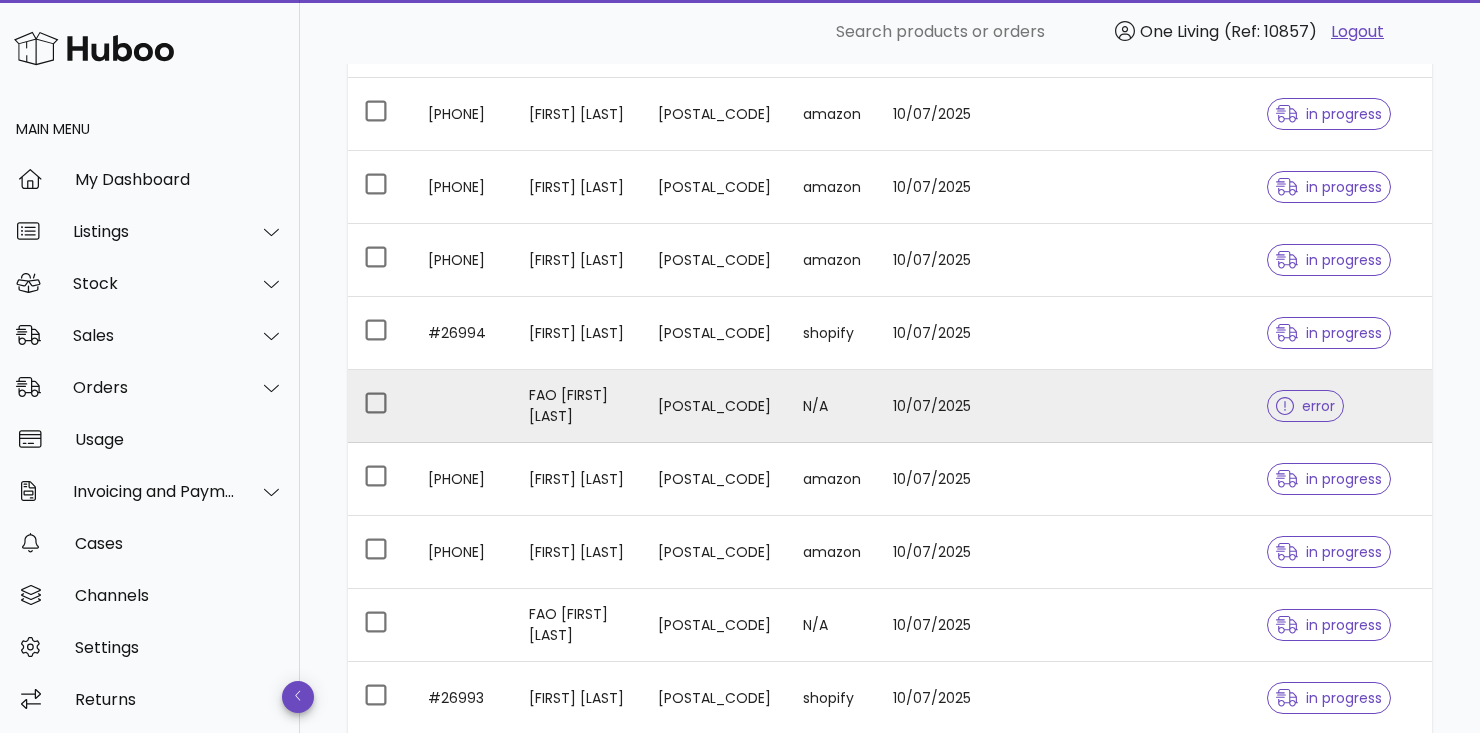 click on "FAO Dermot Connolly" at bounding box center (577, 406) 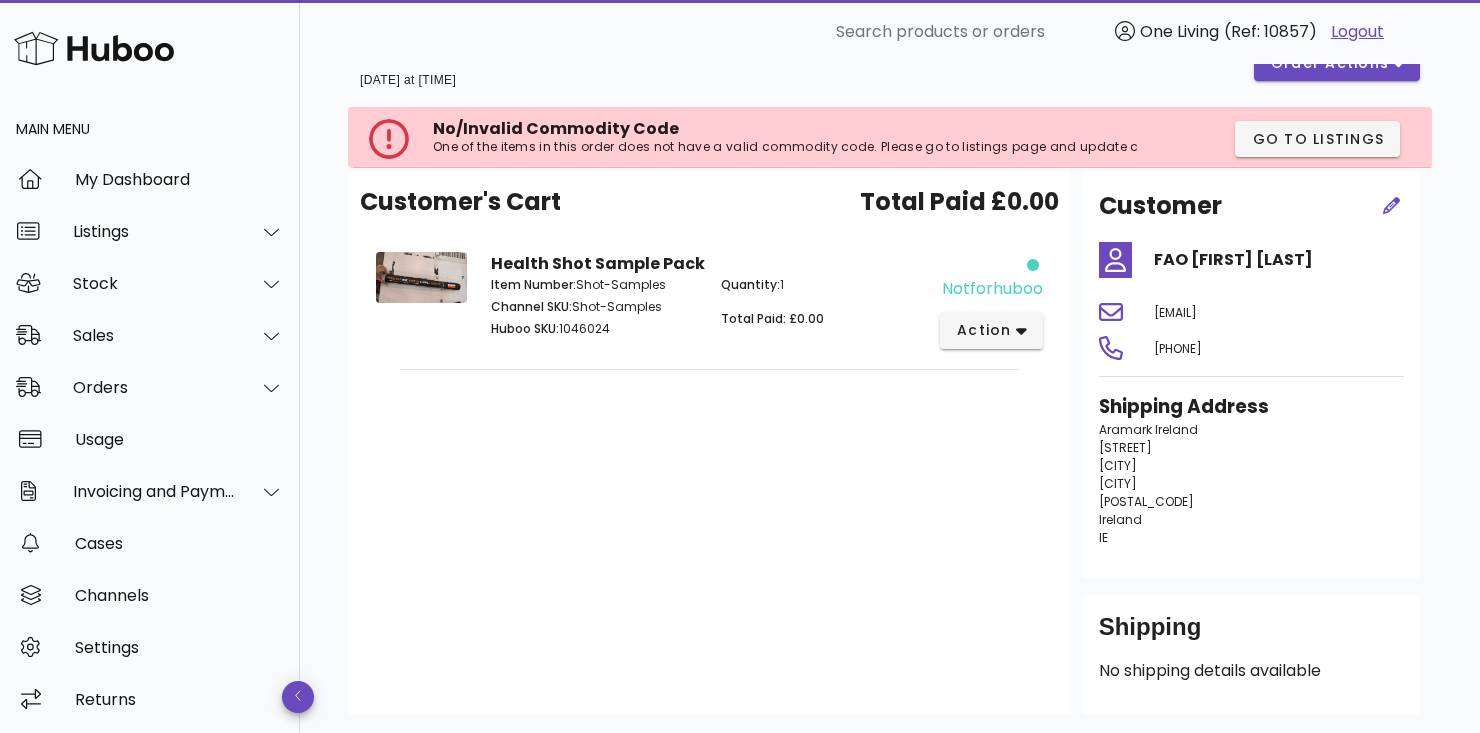 scroll, scrollTop: 59, scrollLeft: 0, axis: vertical 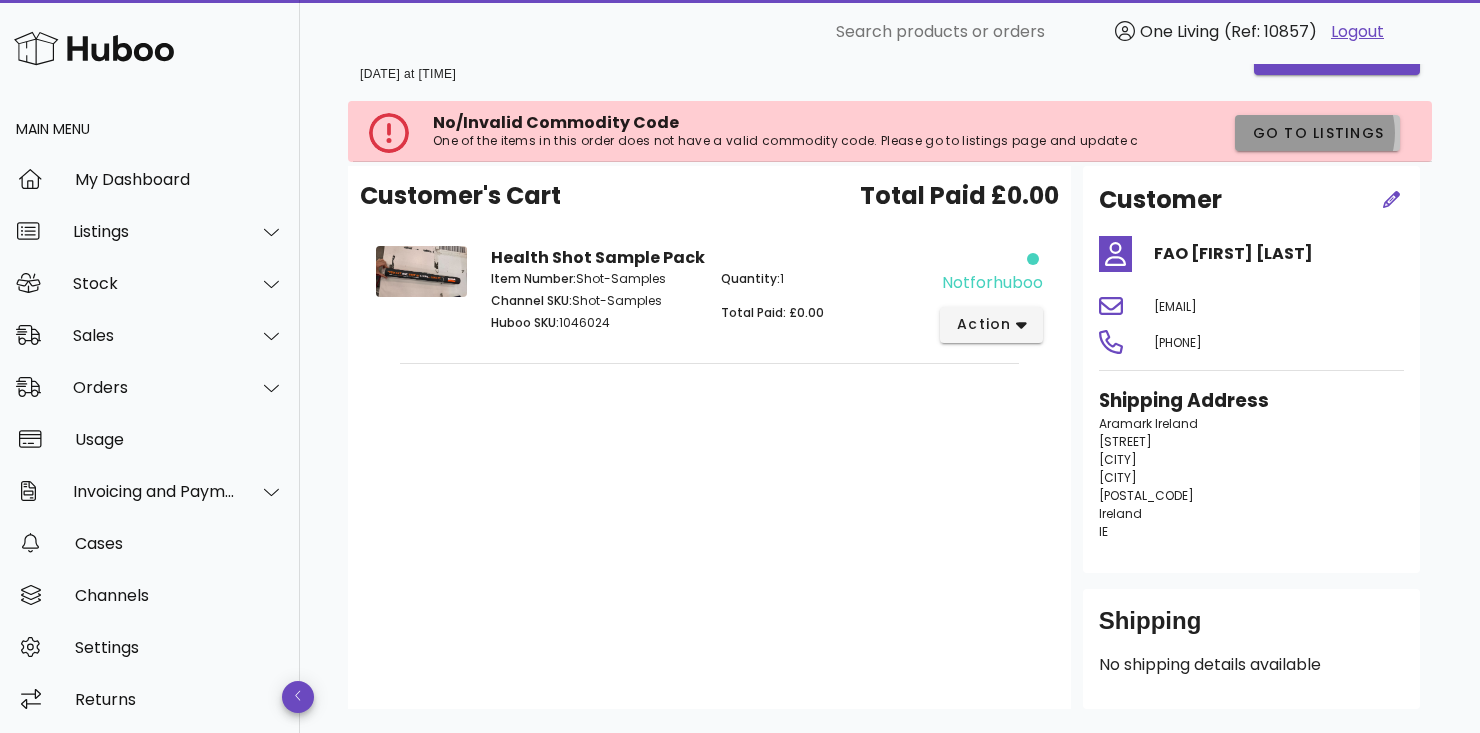 click on "Go to Listings" at bounding box center (1317, 133) 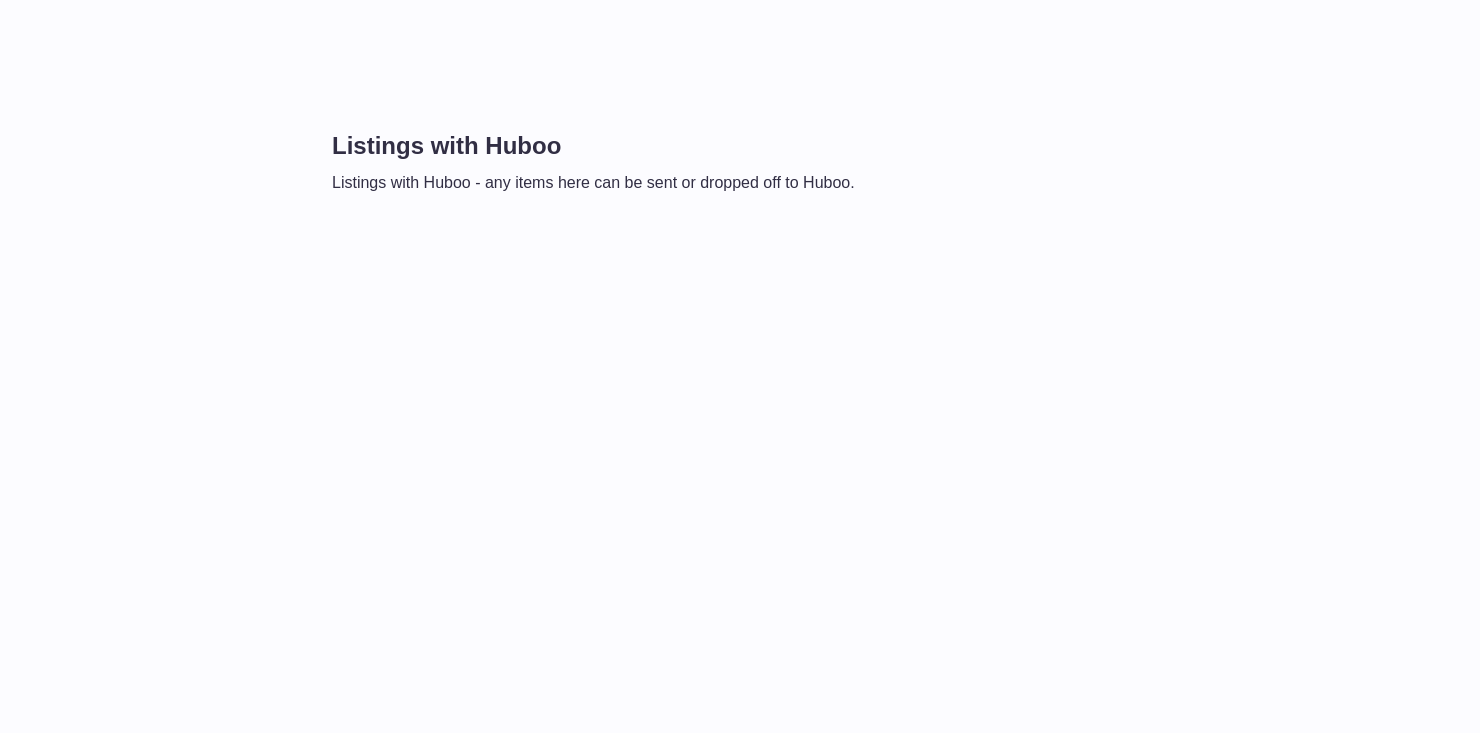 scroll, scrollTop: 0, scrollLeft: 0, axis: both 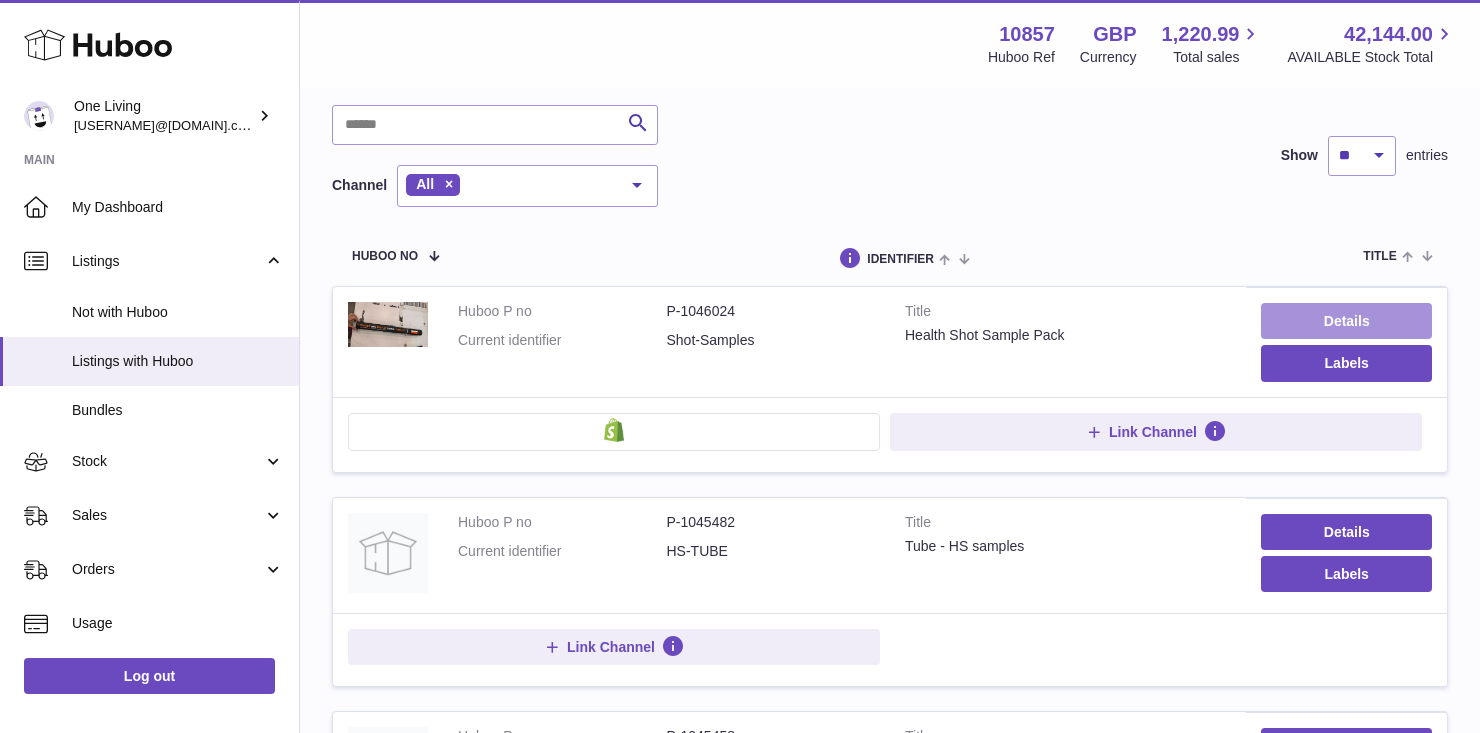 click on "Details" at bounding box center [1346, 321] 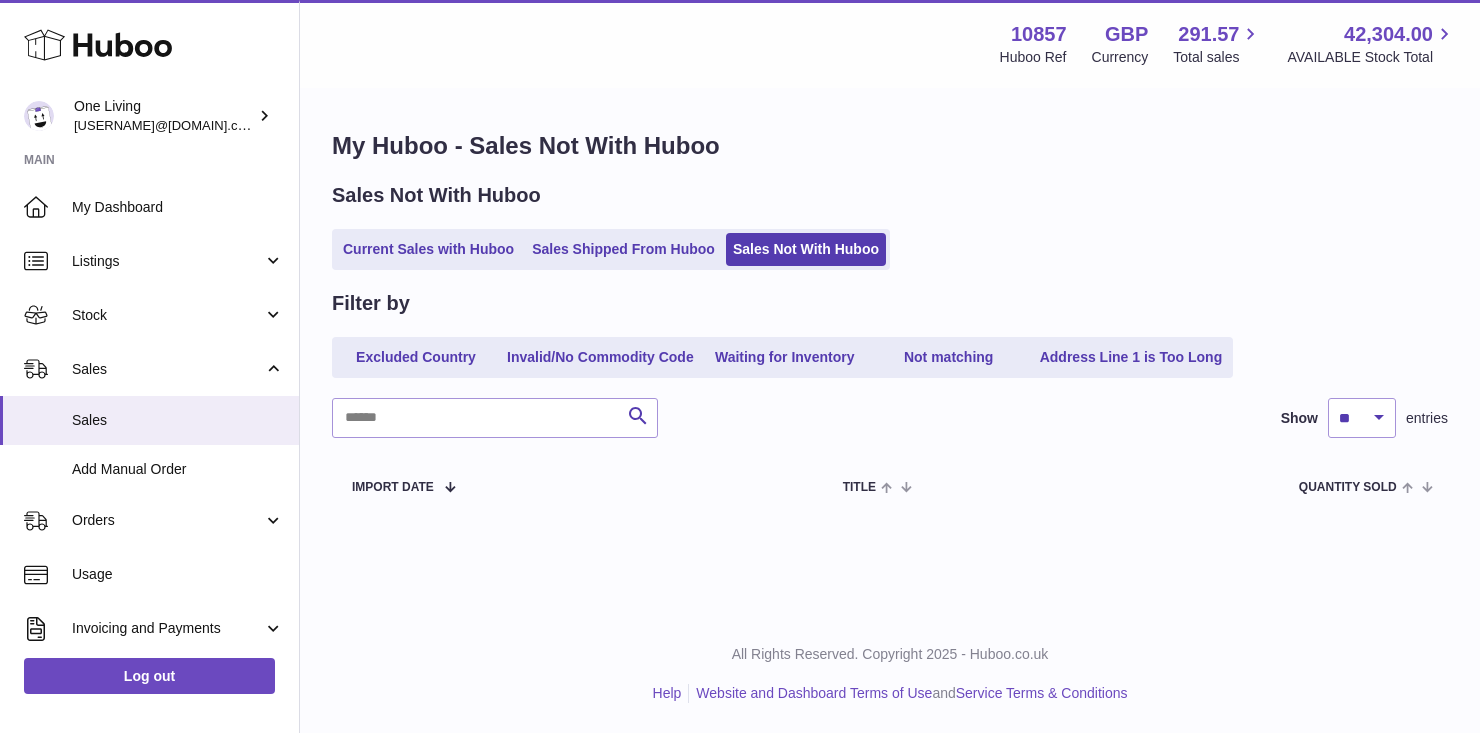 scroll, scrollTop: 0, scrollLeft: 0, axis: both 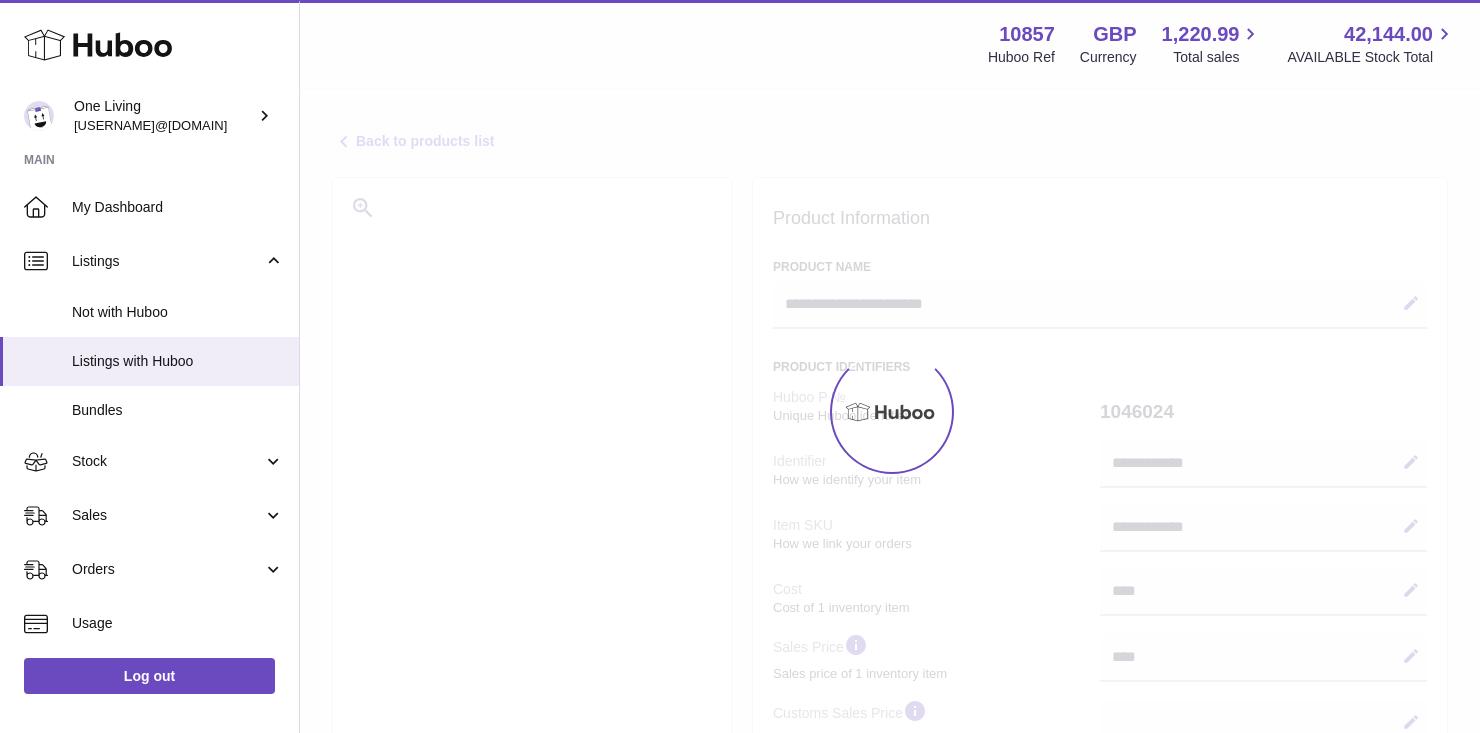 select 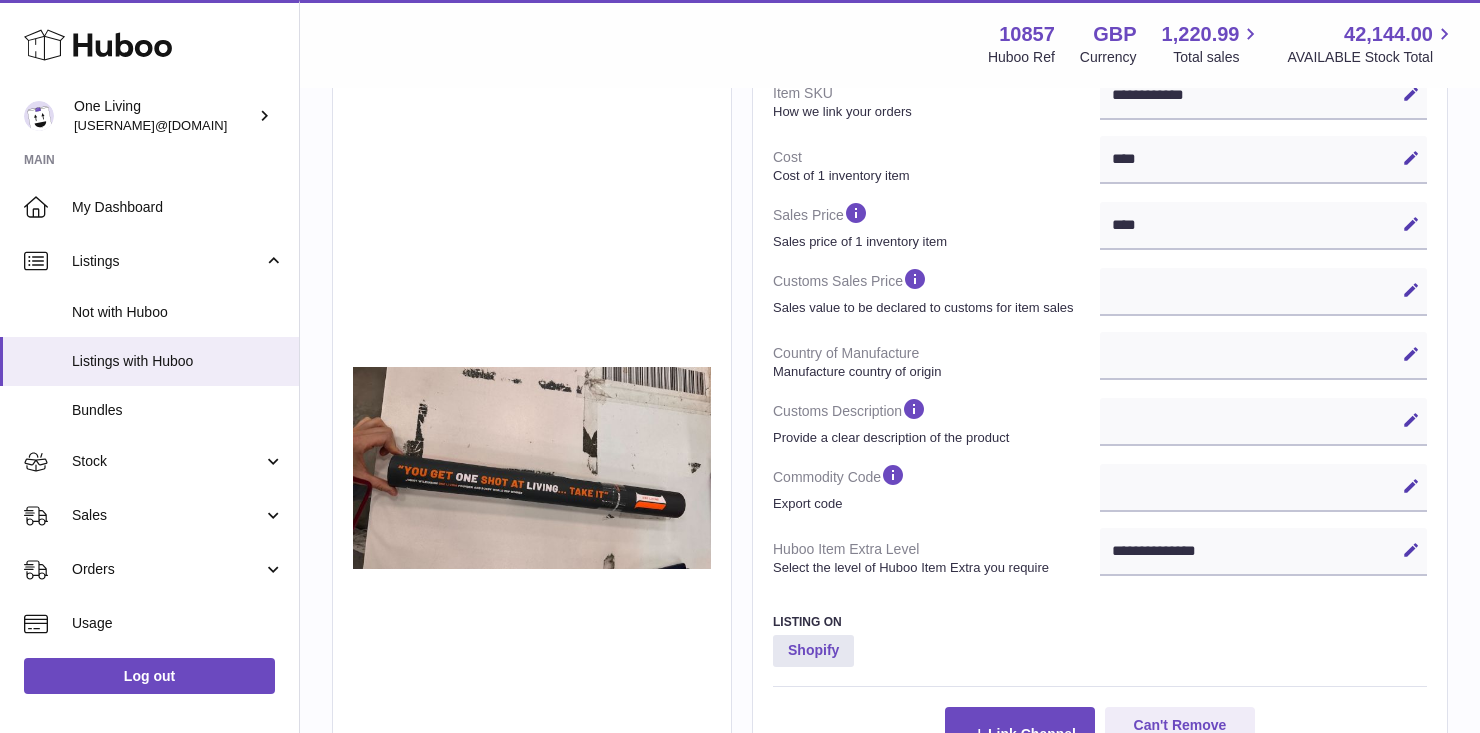 scroll, scrollTop: 433, scrollLeft: 0, axis: vertical 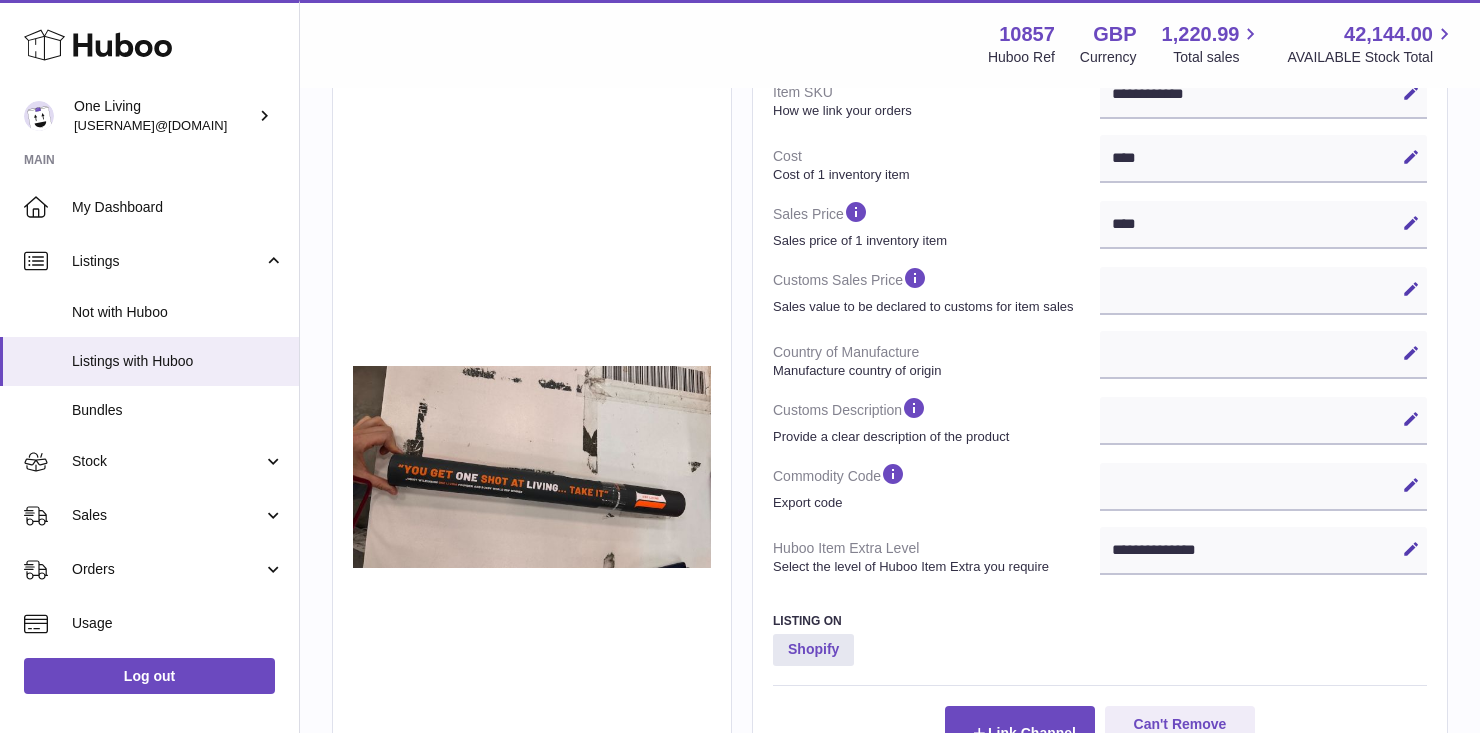 click on "Edit     Cancel     Save" at bounding box center [1263, 487] 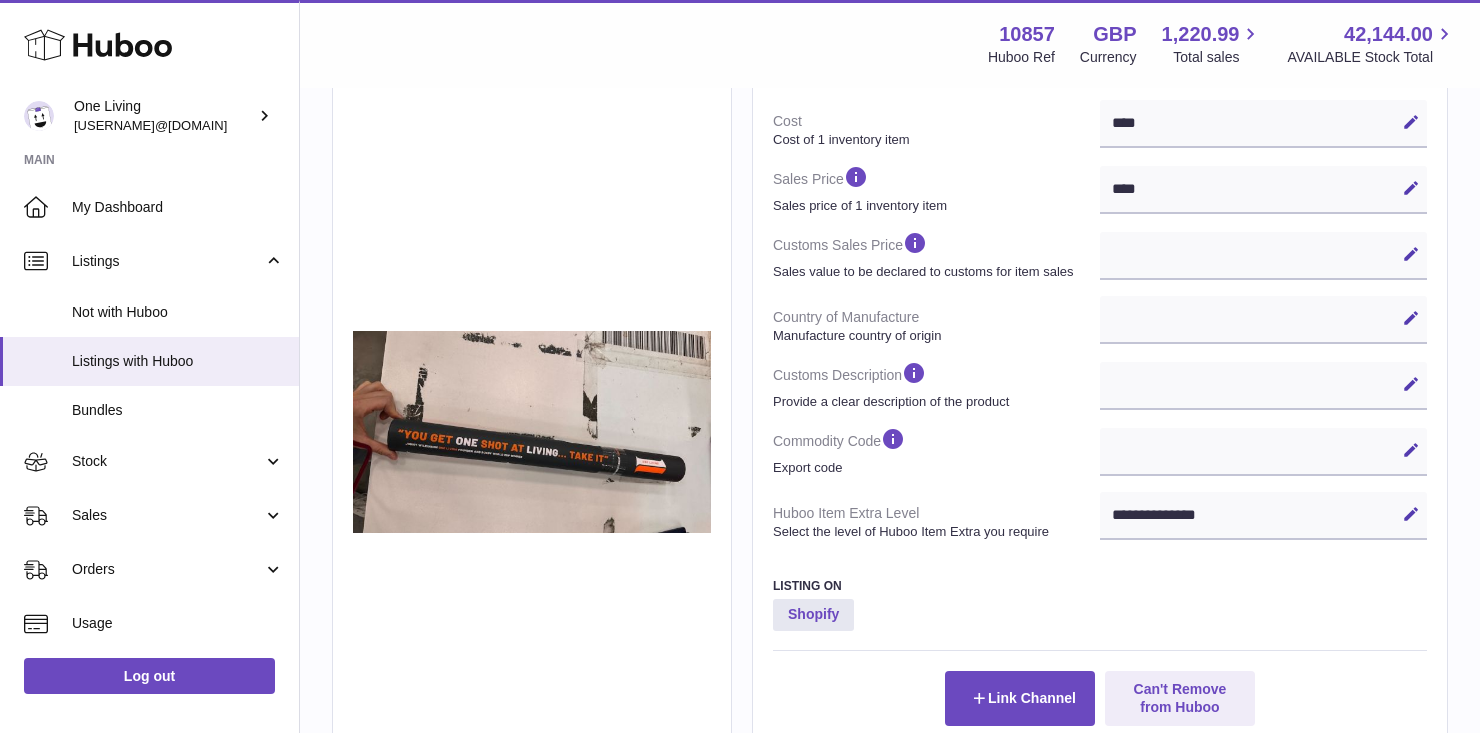 scroll, scrollTop: 469, scrollLeft: 0, axis: vertical 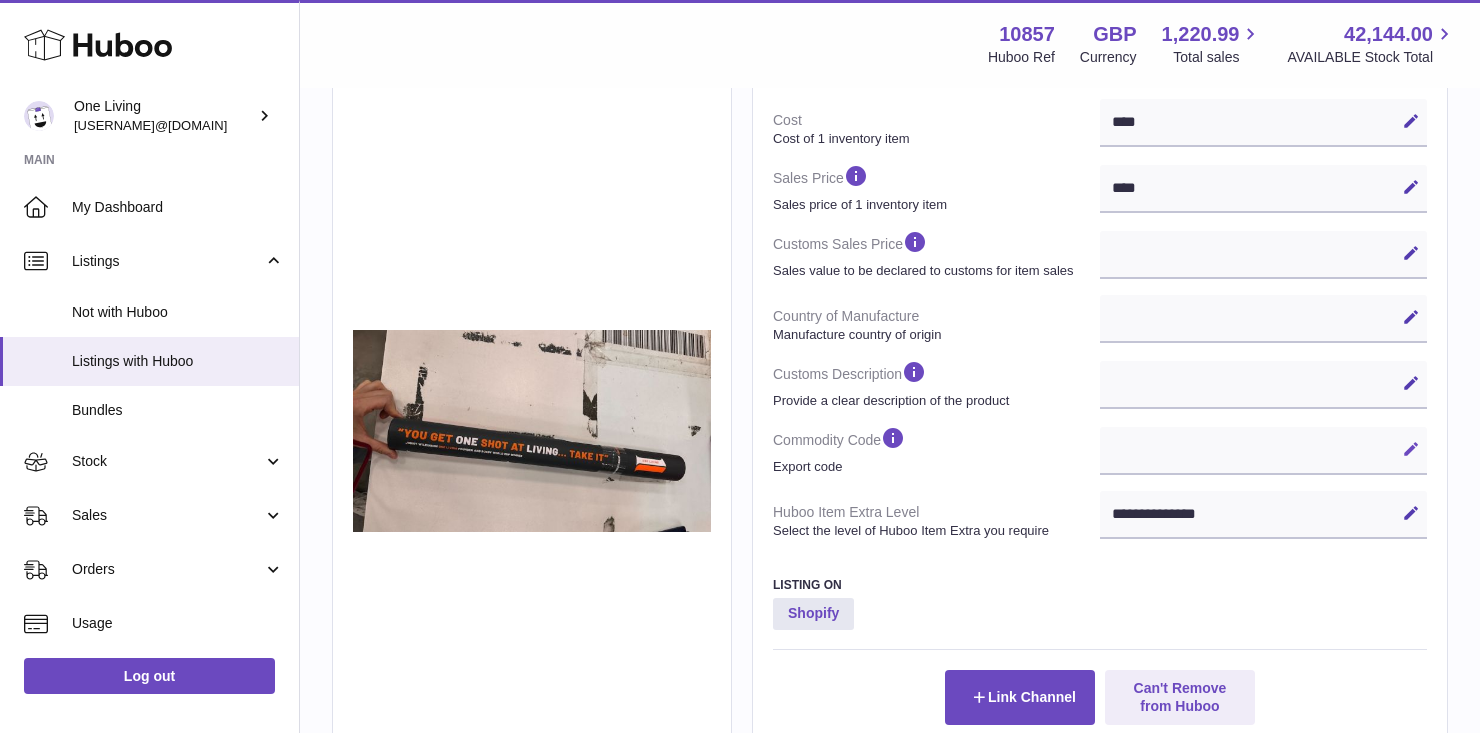 click at bounding box center [1411, 449] 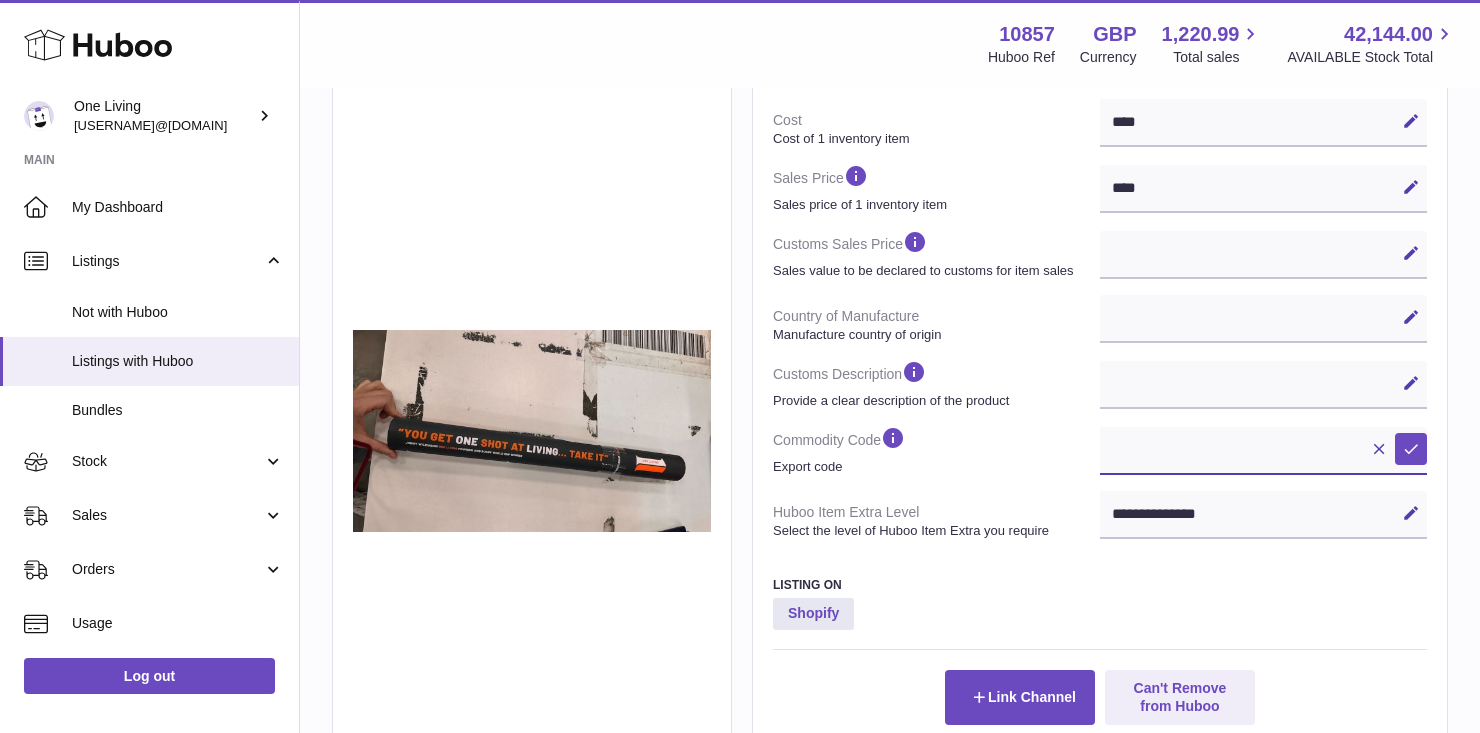 paste on "**********" 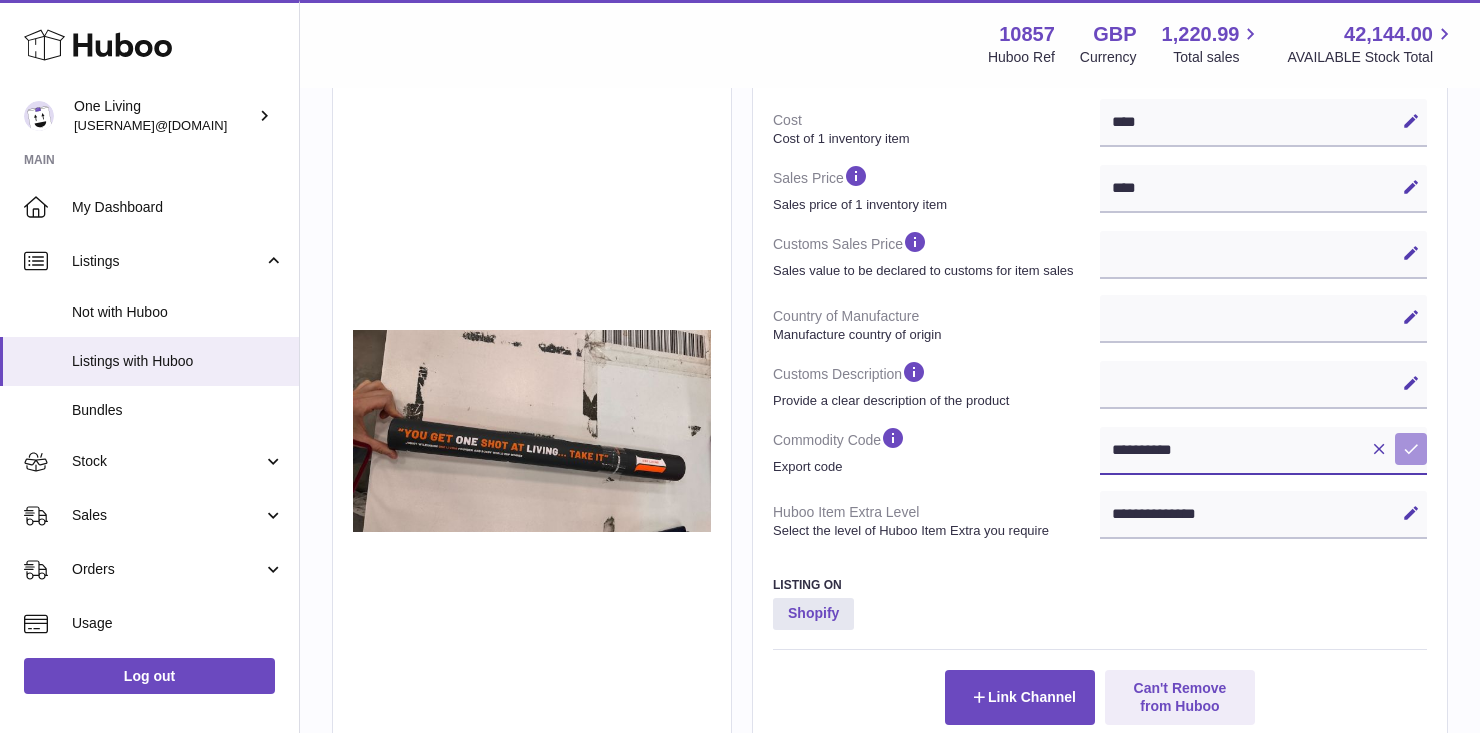 type on "**********" 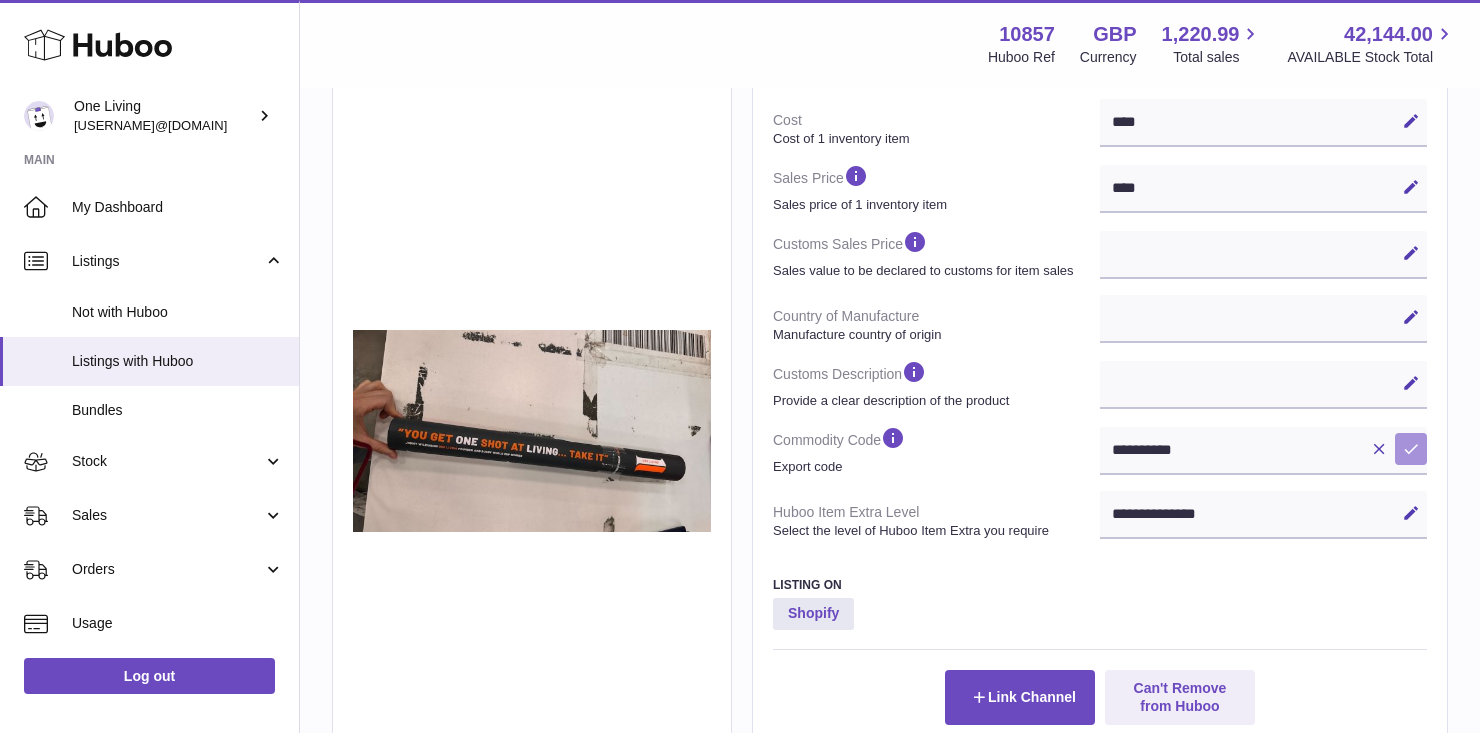click at bounding box center [1411, 449] 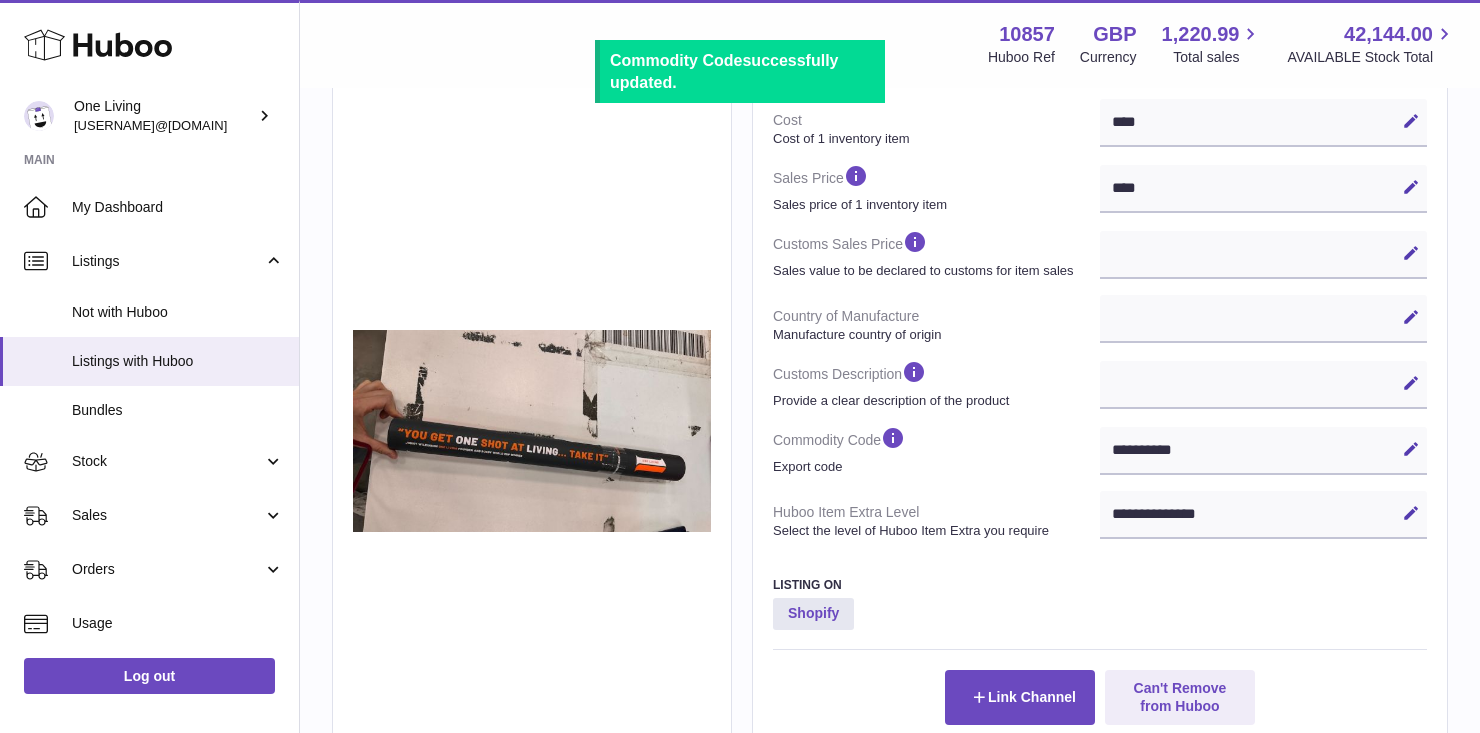 click on "Edit     Cancel     Save" at bounding box center [1263, 385] 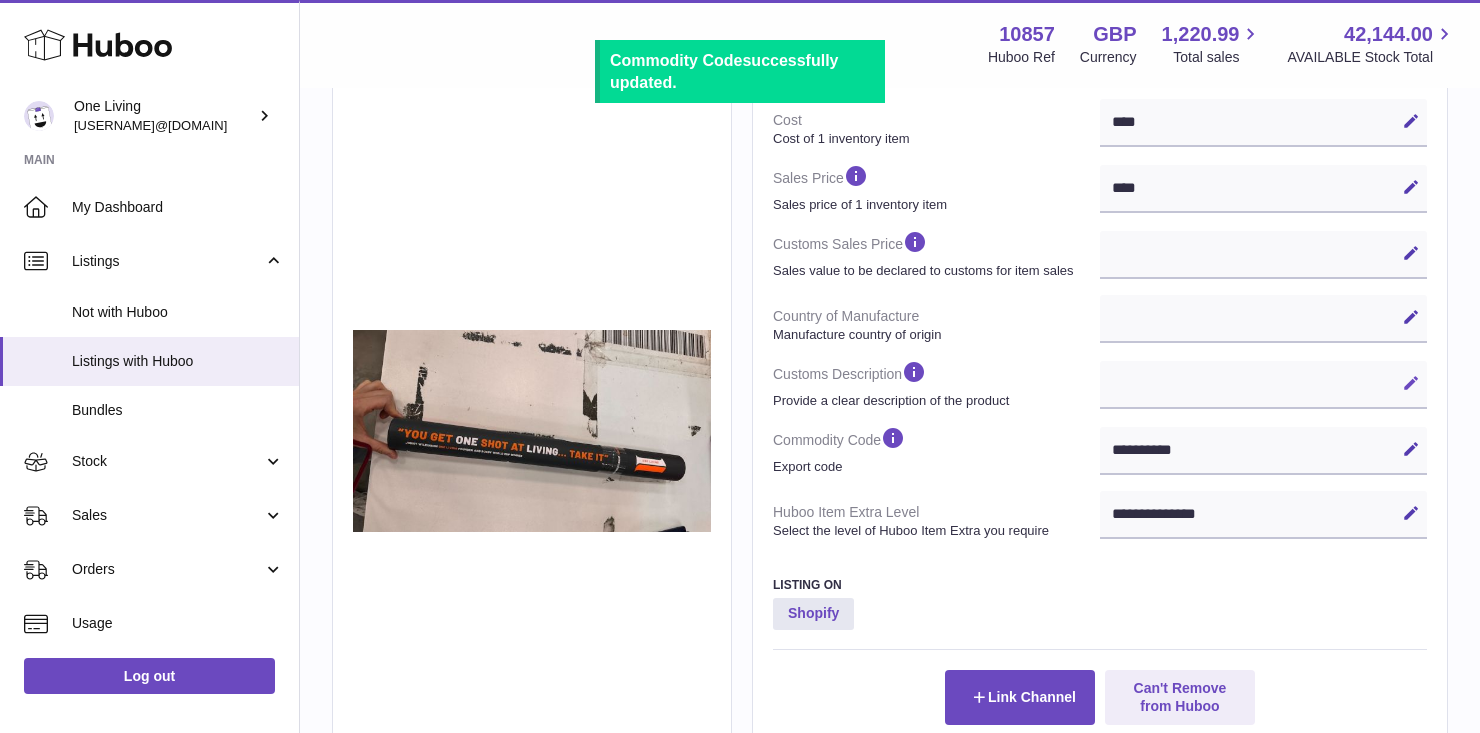 click at bounding box center (1411, 383) 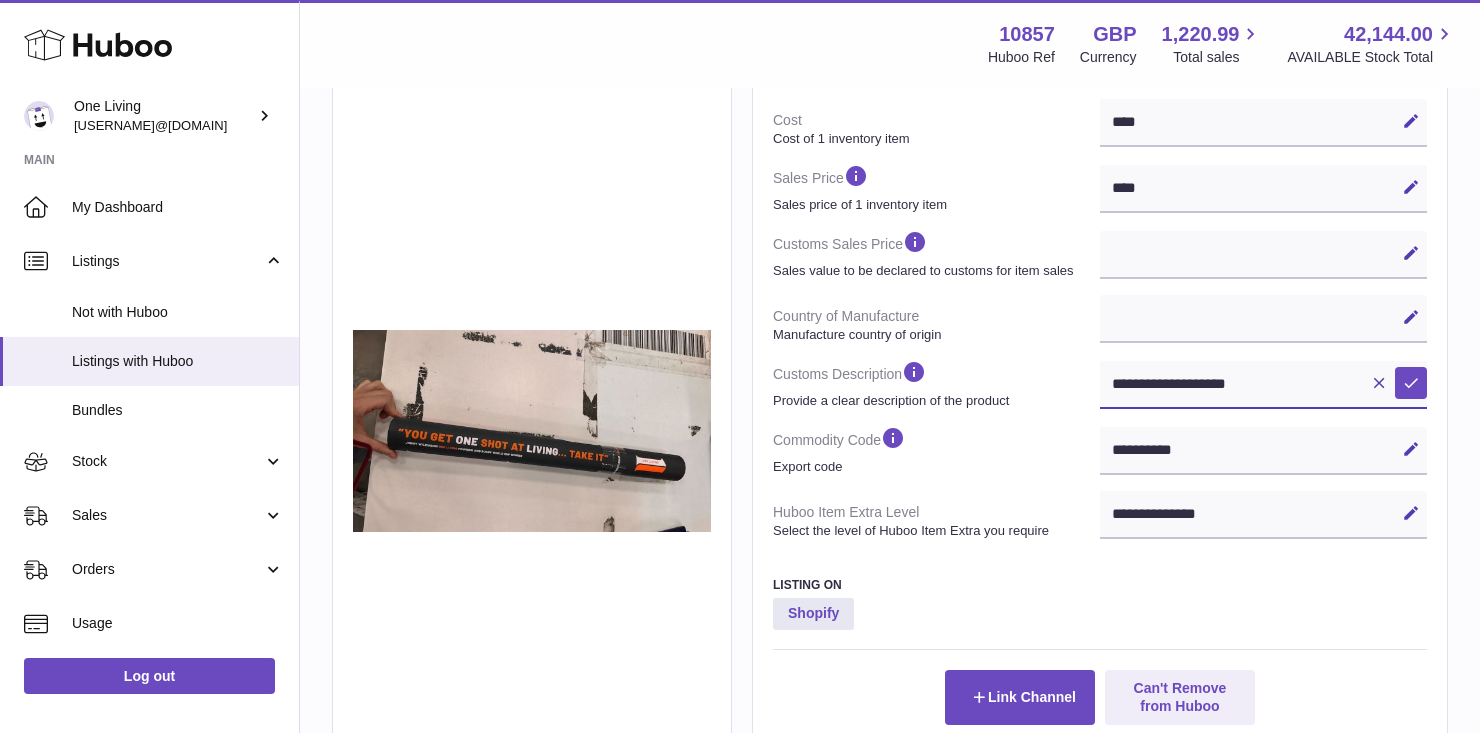 click on "**********" at bounding box center [1263, 385] 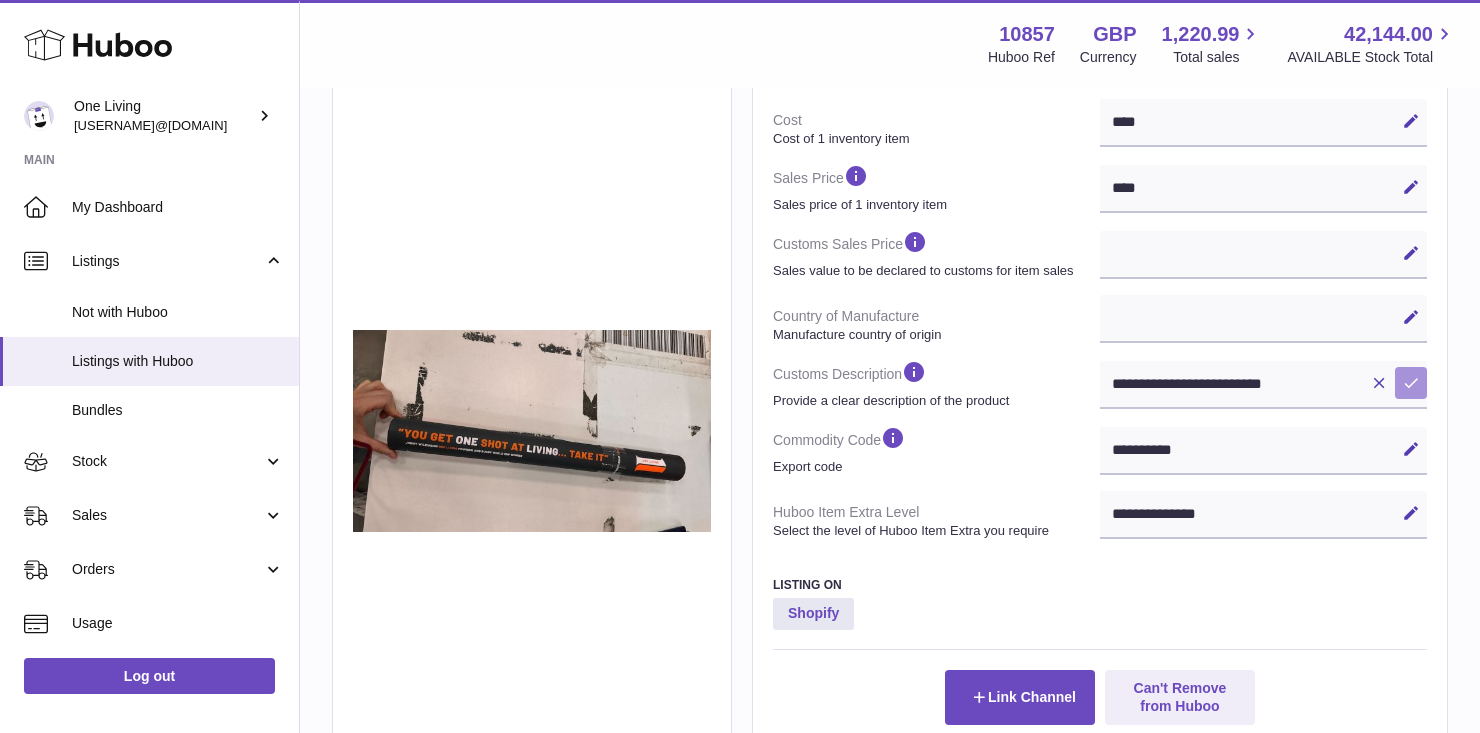 click at bounding box center [1411, 383] 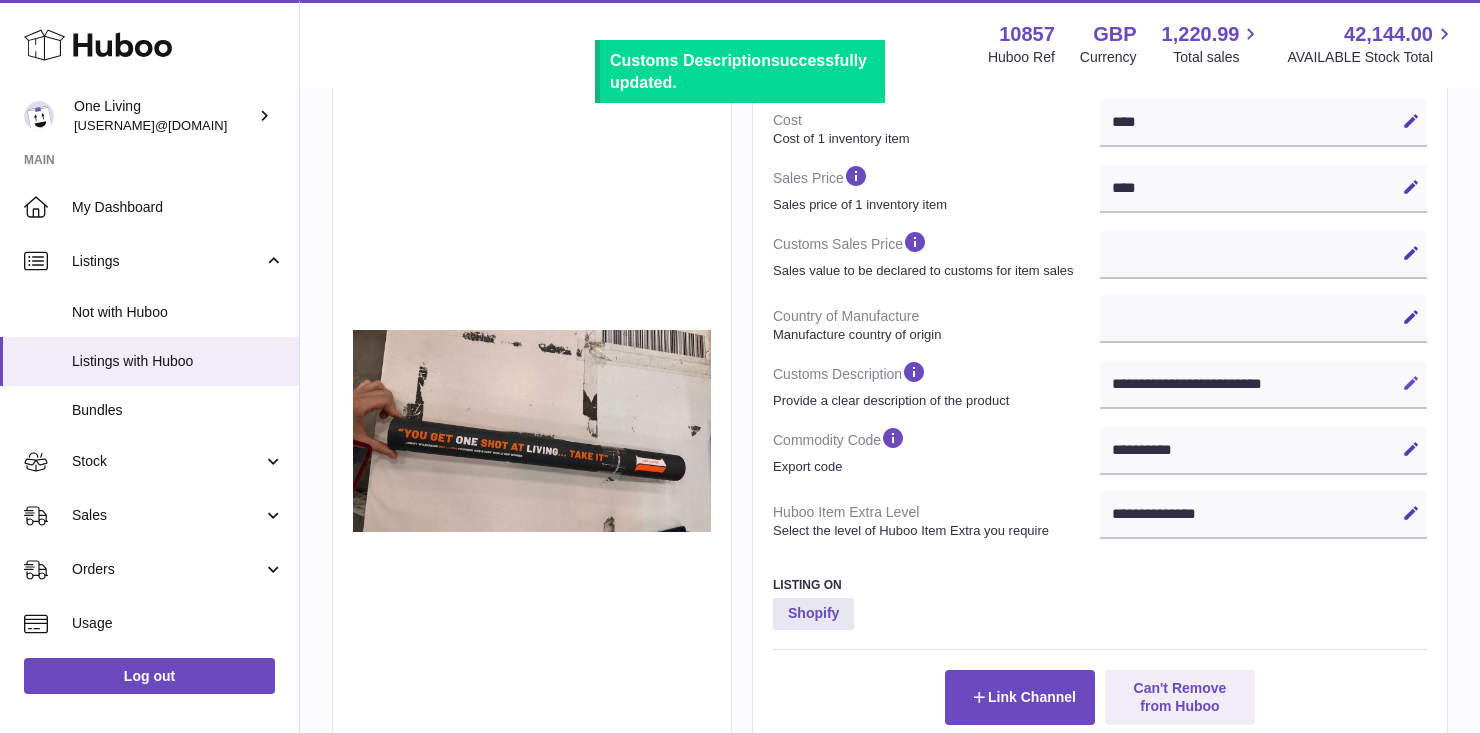 click at bounding box center (1411, 383) 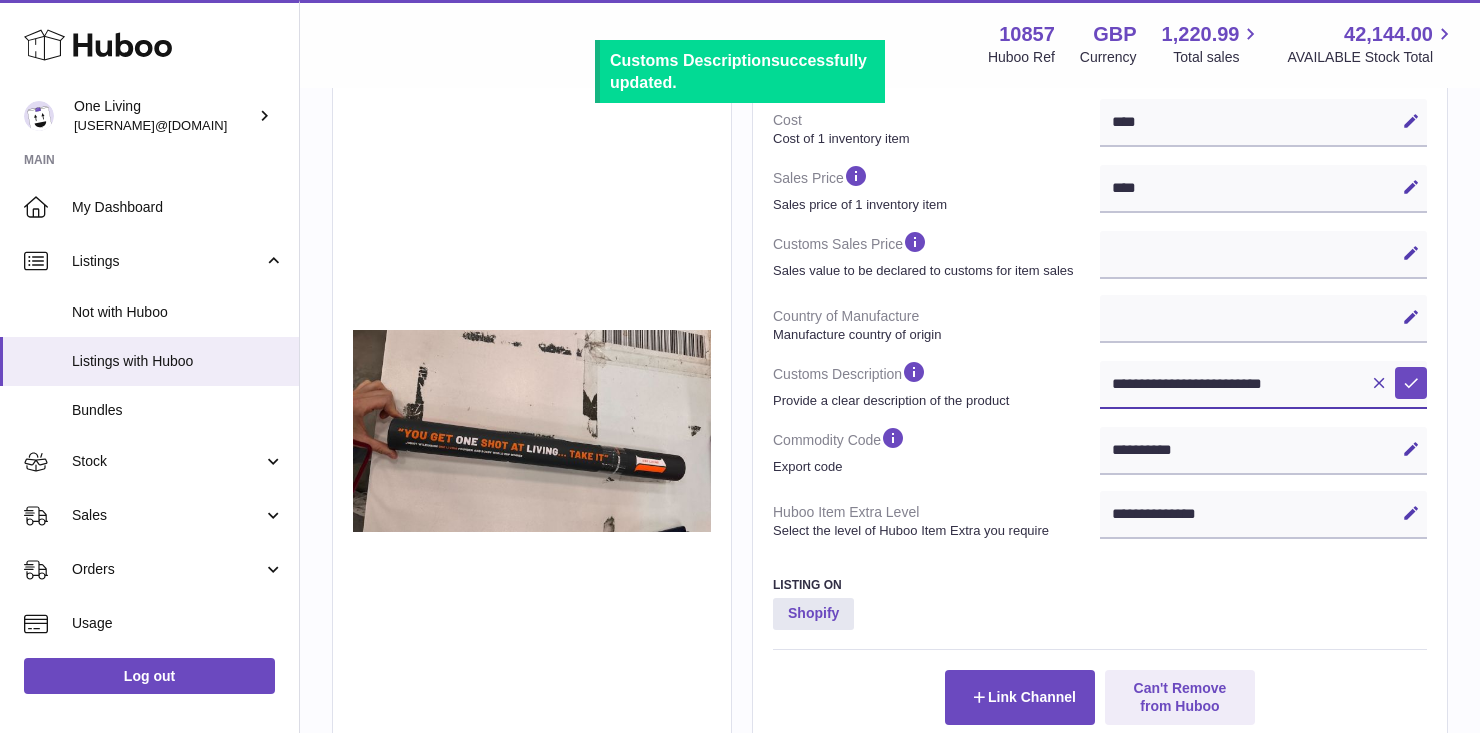 click on "**********" at bounding box center (1263, 385) 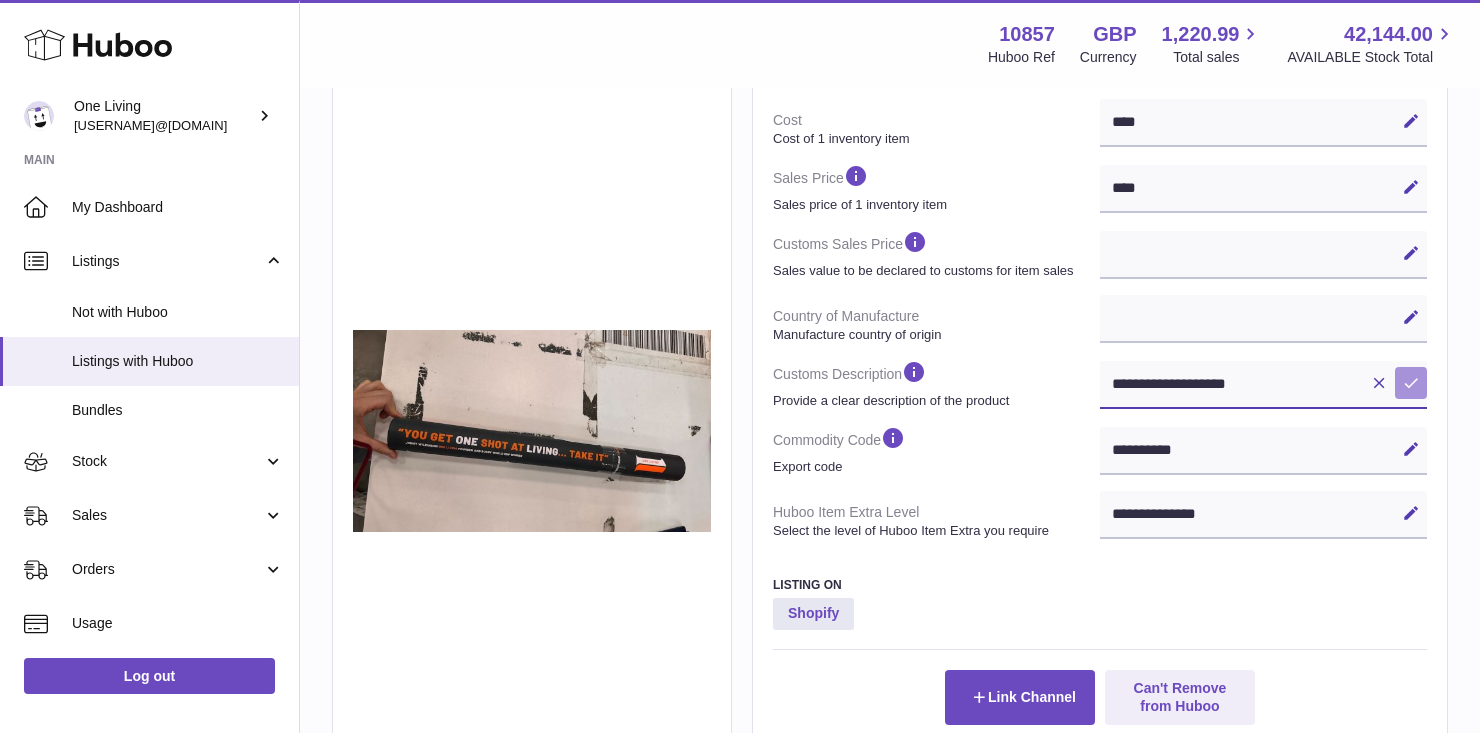 type on "**********" 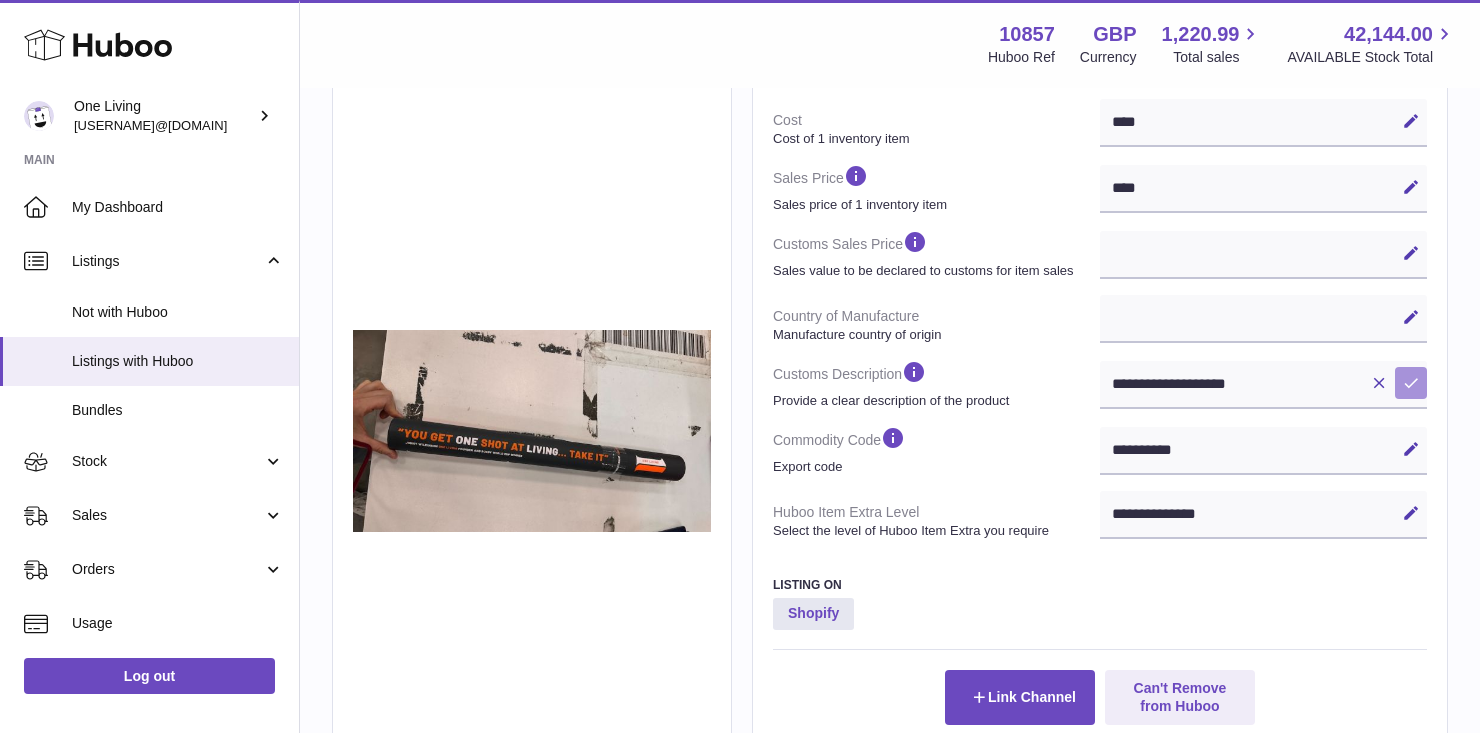 click at bounding box center (1411, 383) 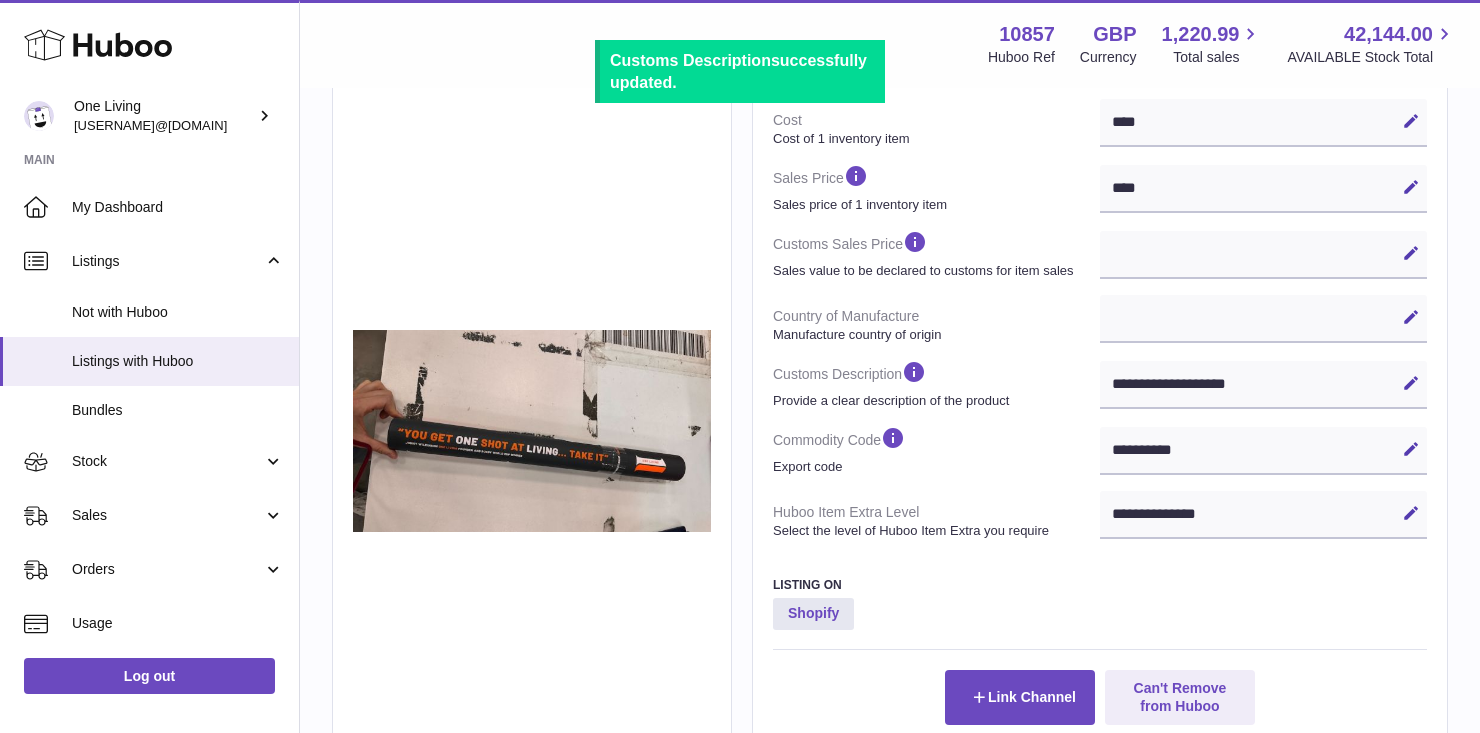 click on "**********" at bounding box center [1263, 319] 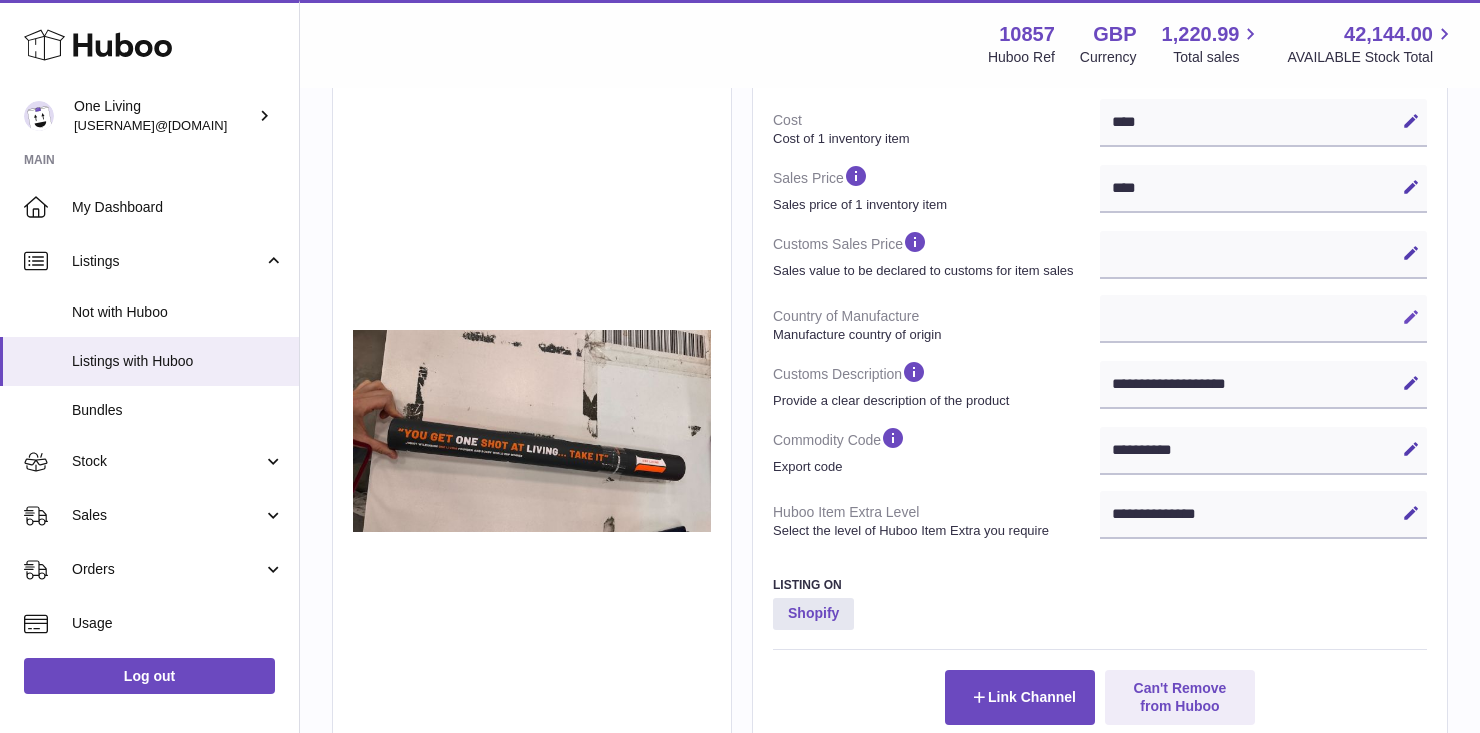 click at bounding box center [1411, 317] 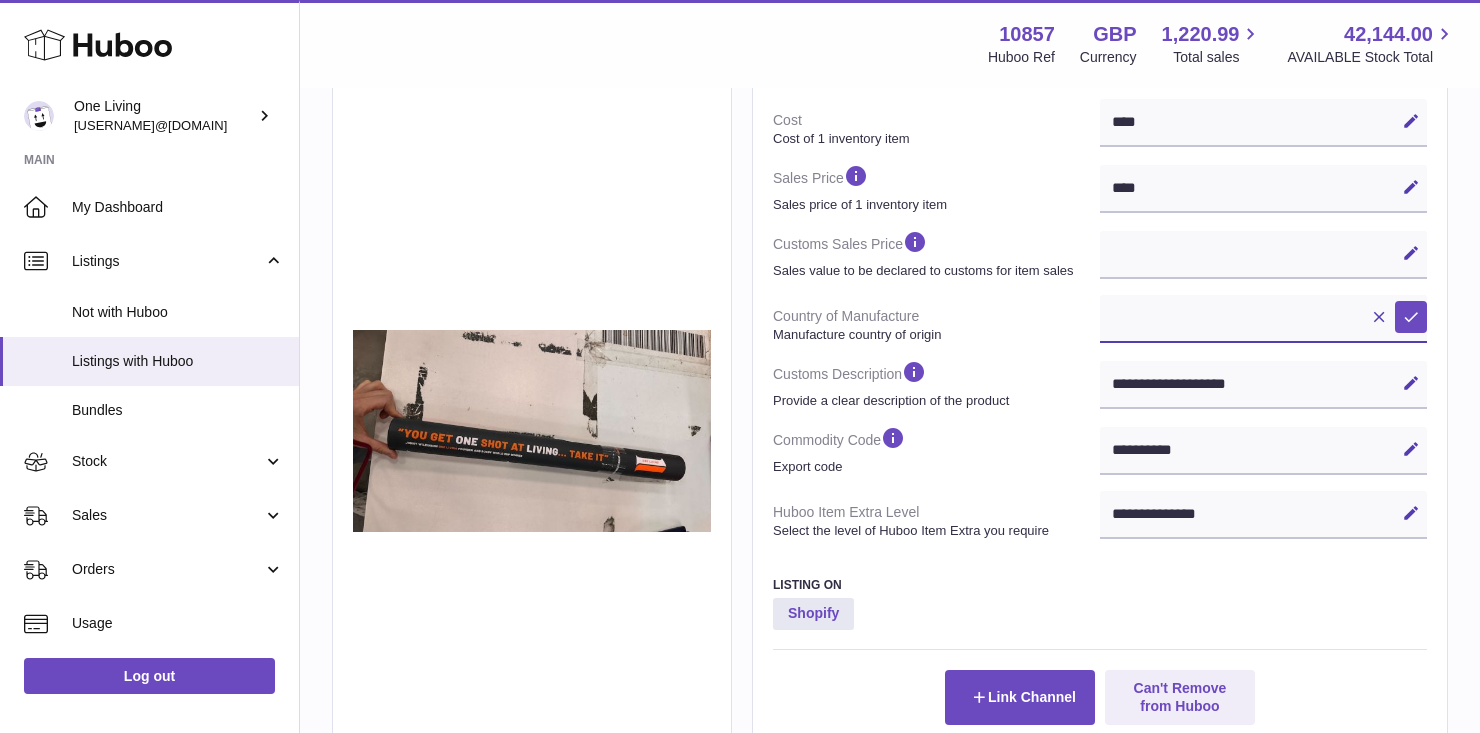 click on "**********" at bounding box center [1263, 319] 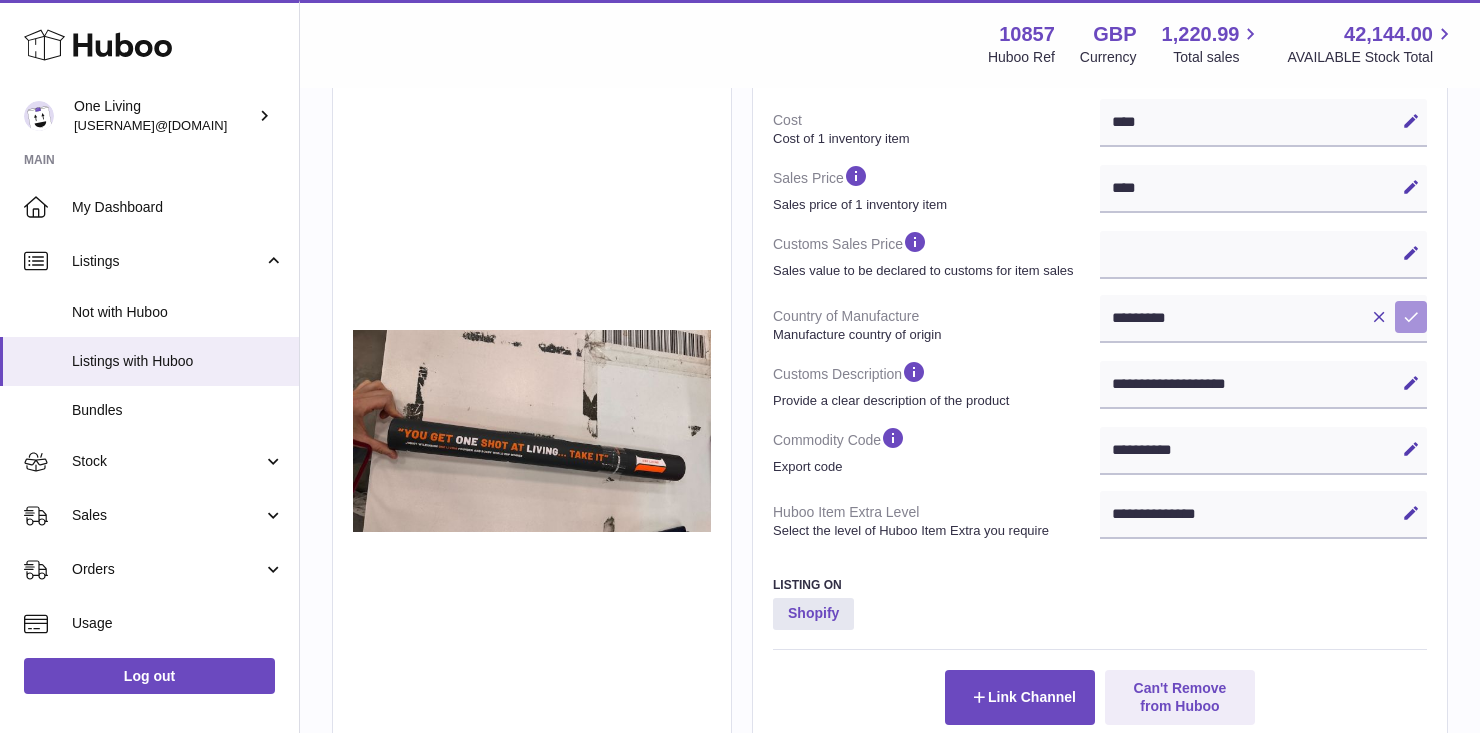 click at bounding box center [1411, 317] 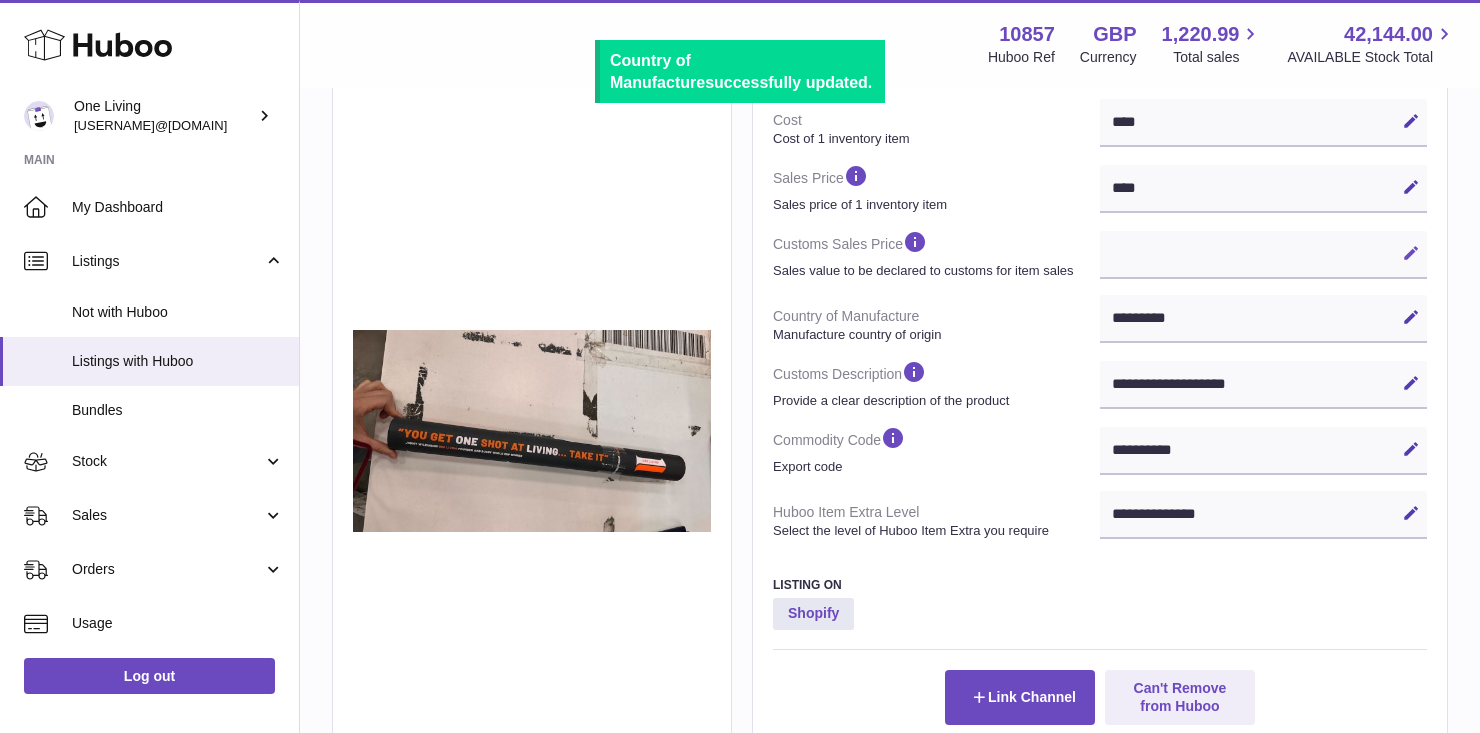 click at bounding box center [1411, 253] 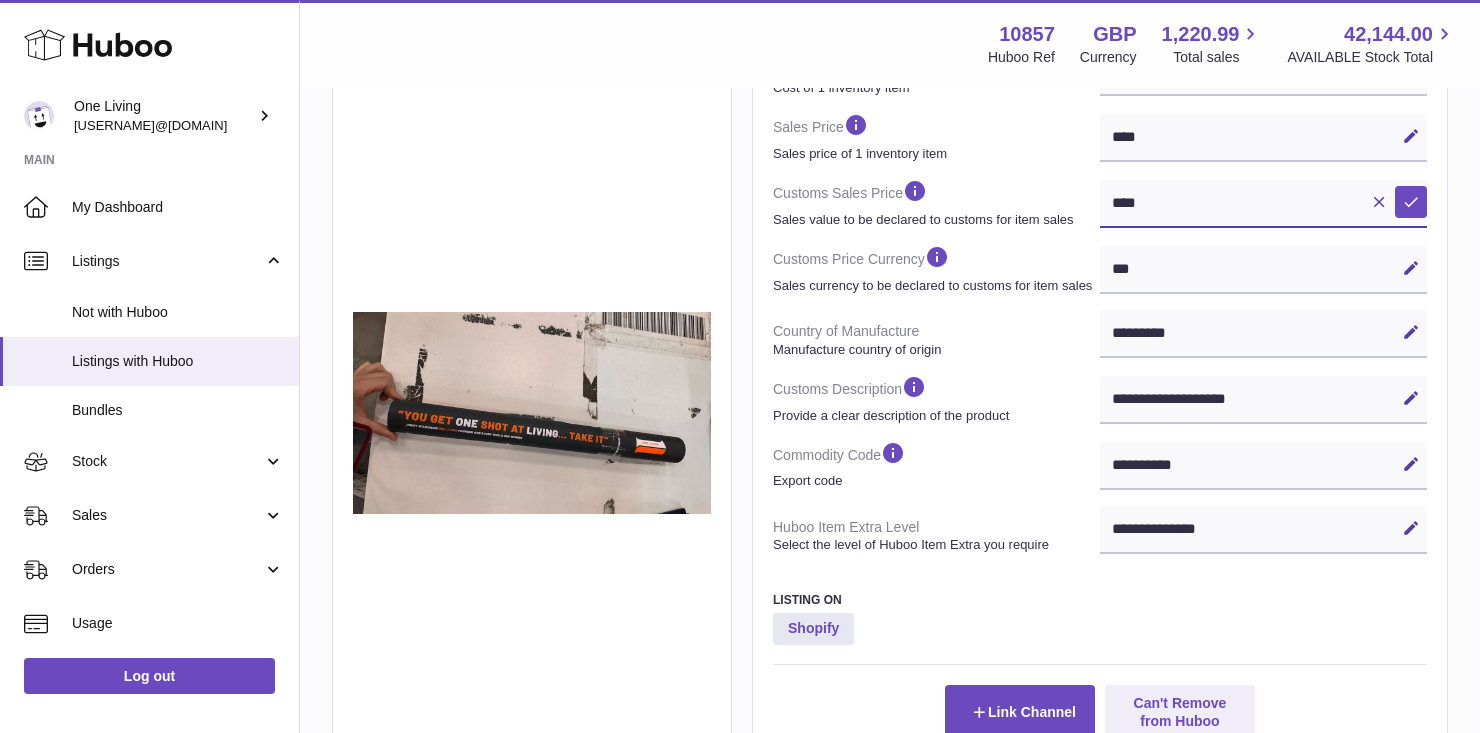 scroll, scrollTop: 502, scrollLeft: 0, axis: vertical 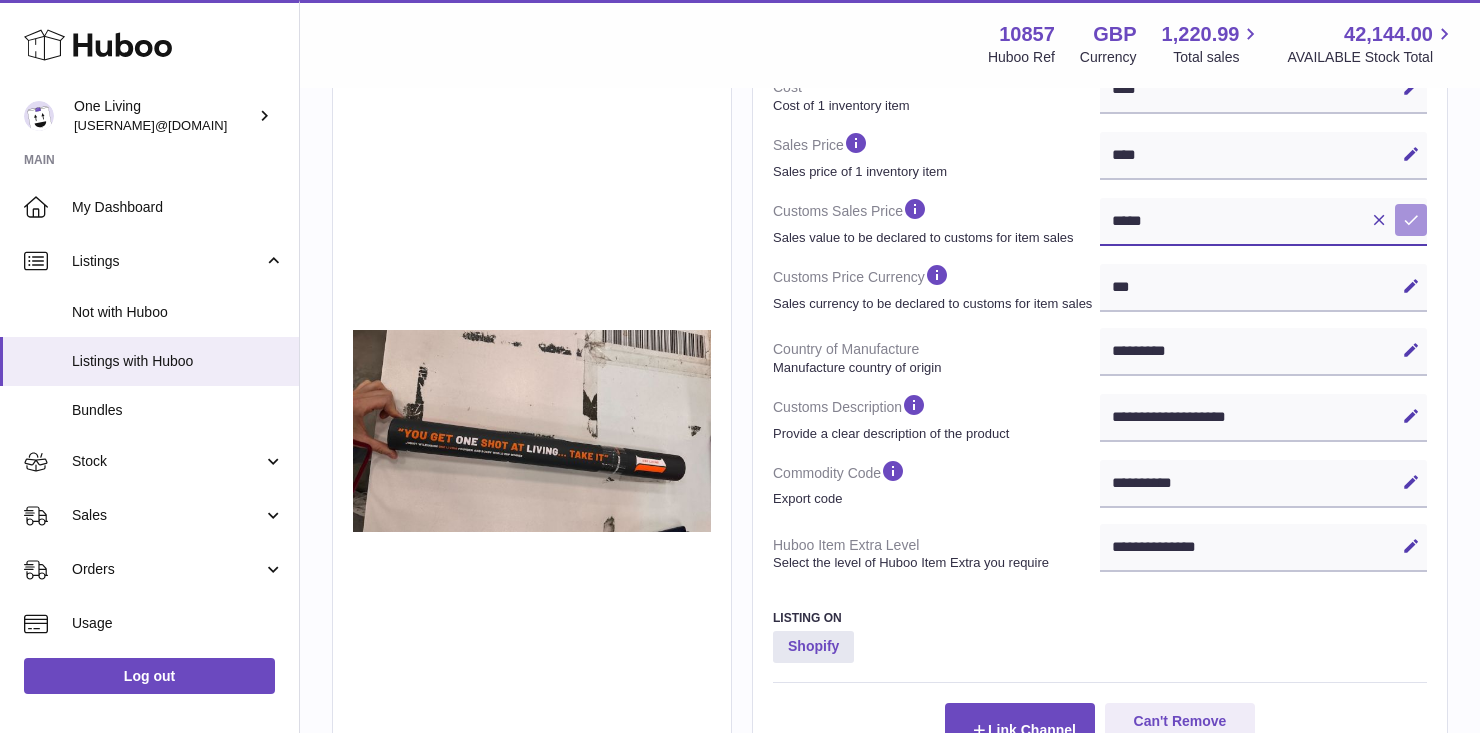 type on "*****" 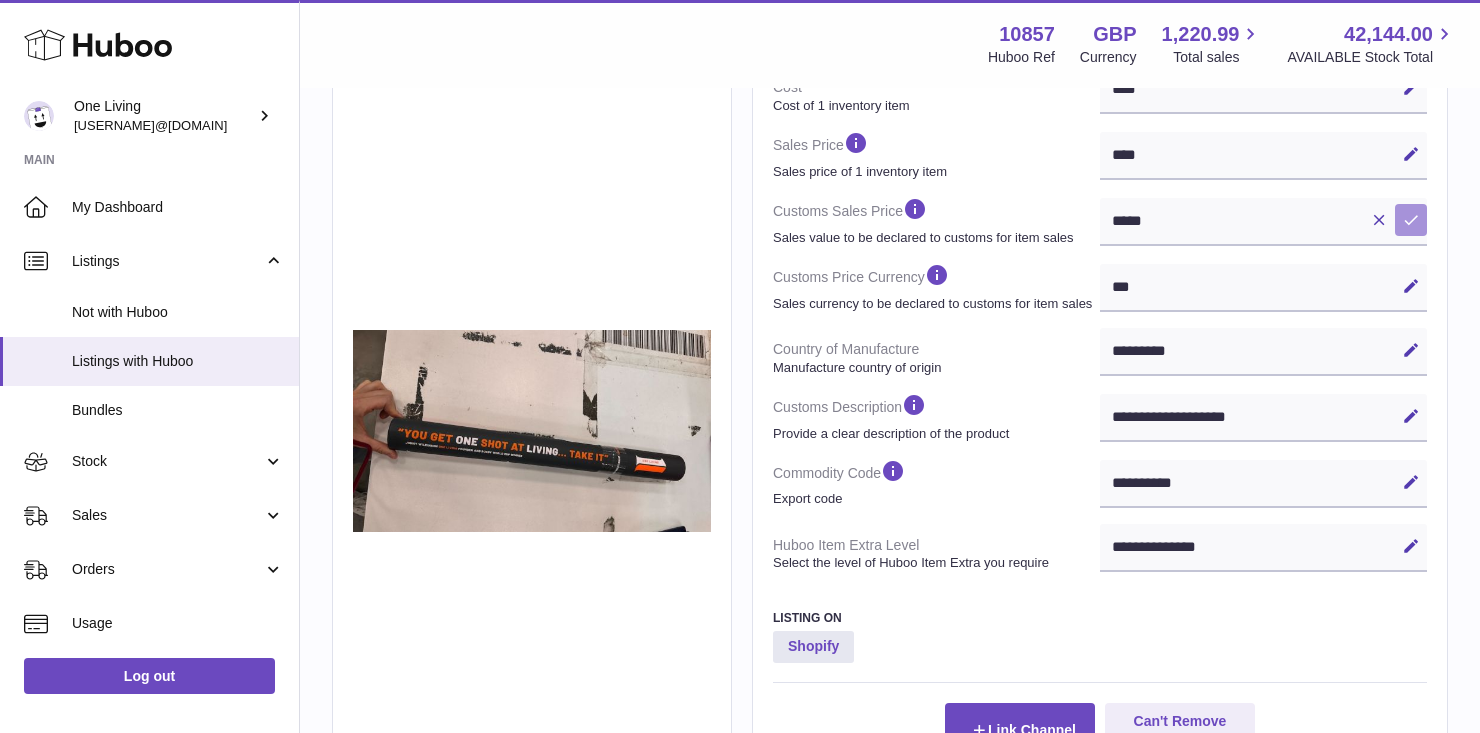 click at bounding box center [1411, 220] 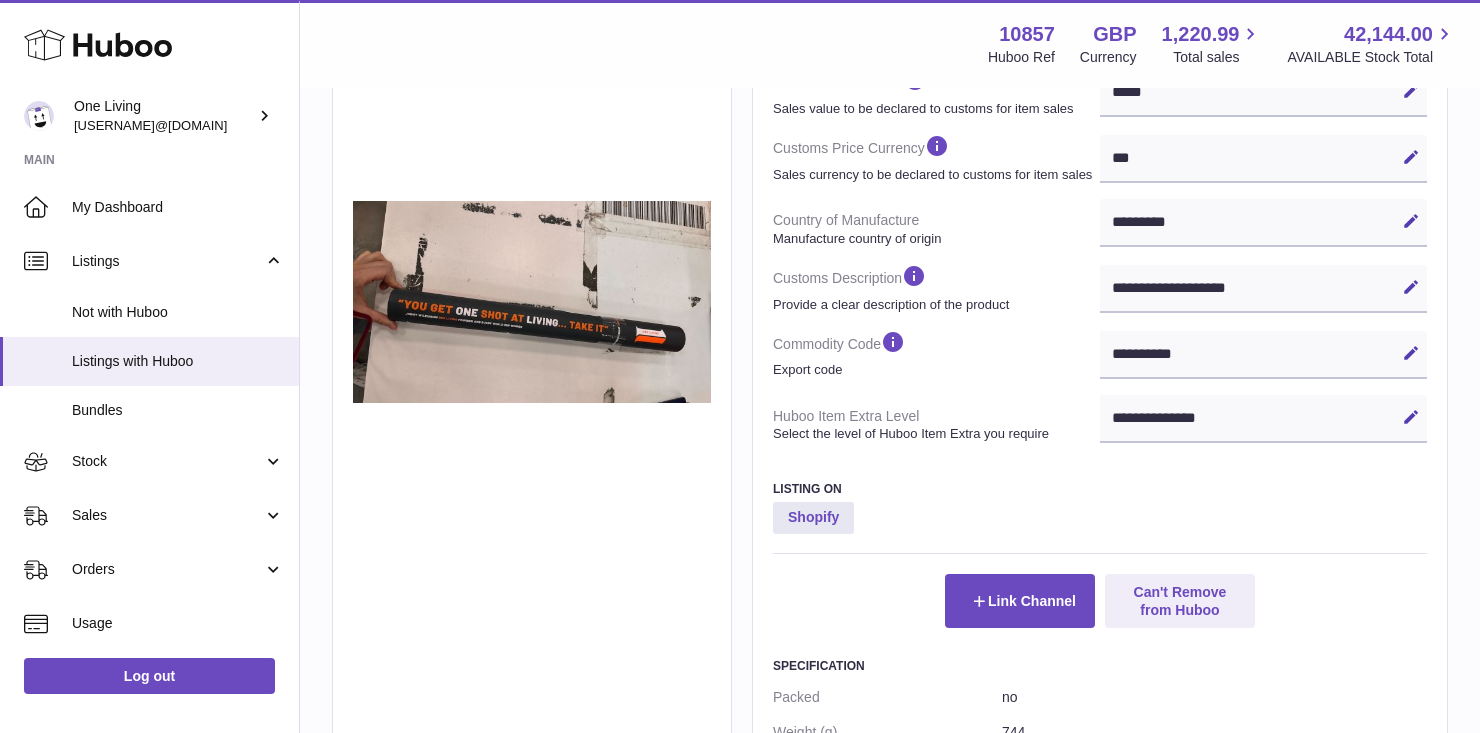 scroll, scrollTop: 641, scrollLeft: 0, axis: vertical 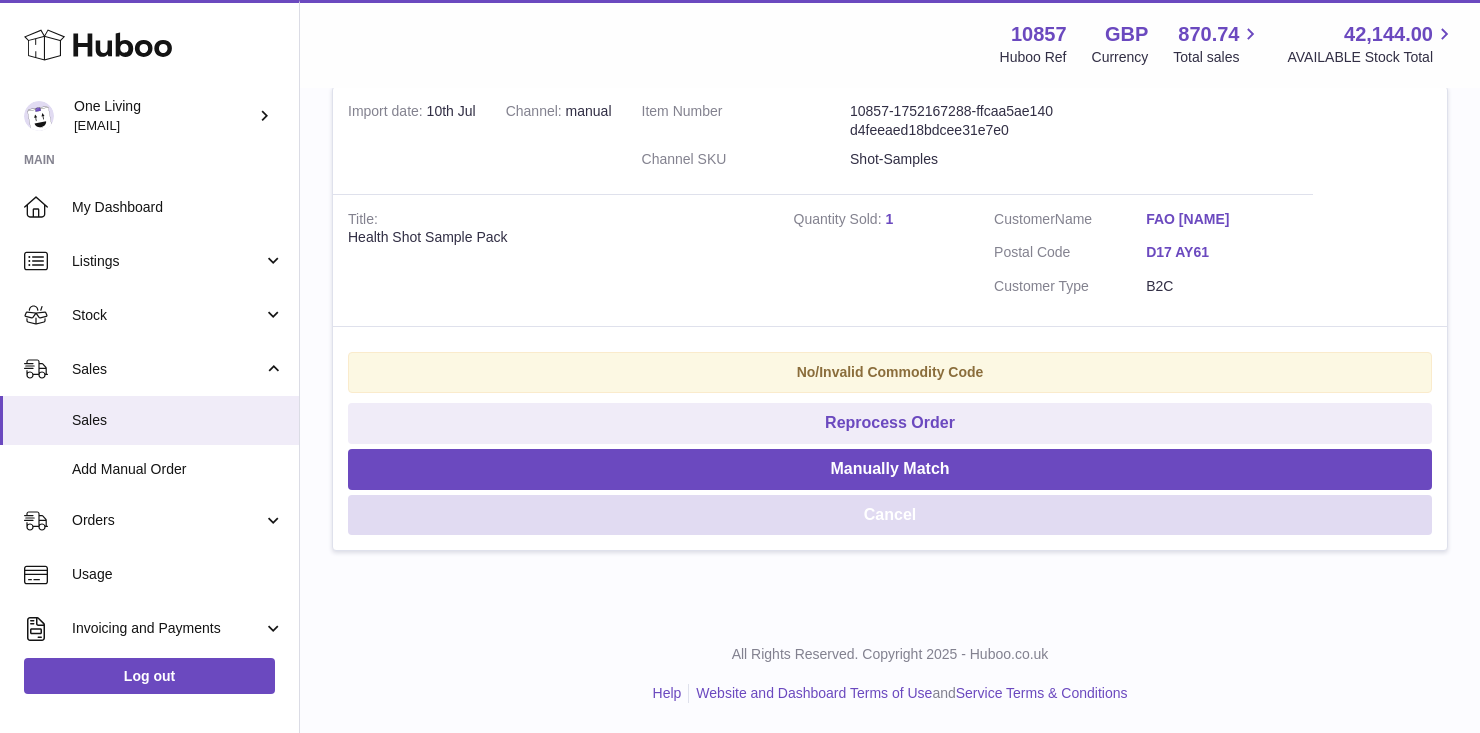 click on "Cancel" at bounding box center [890, 515] 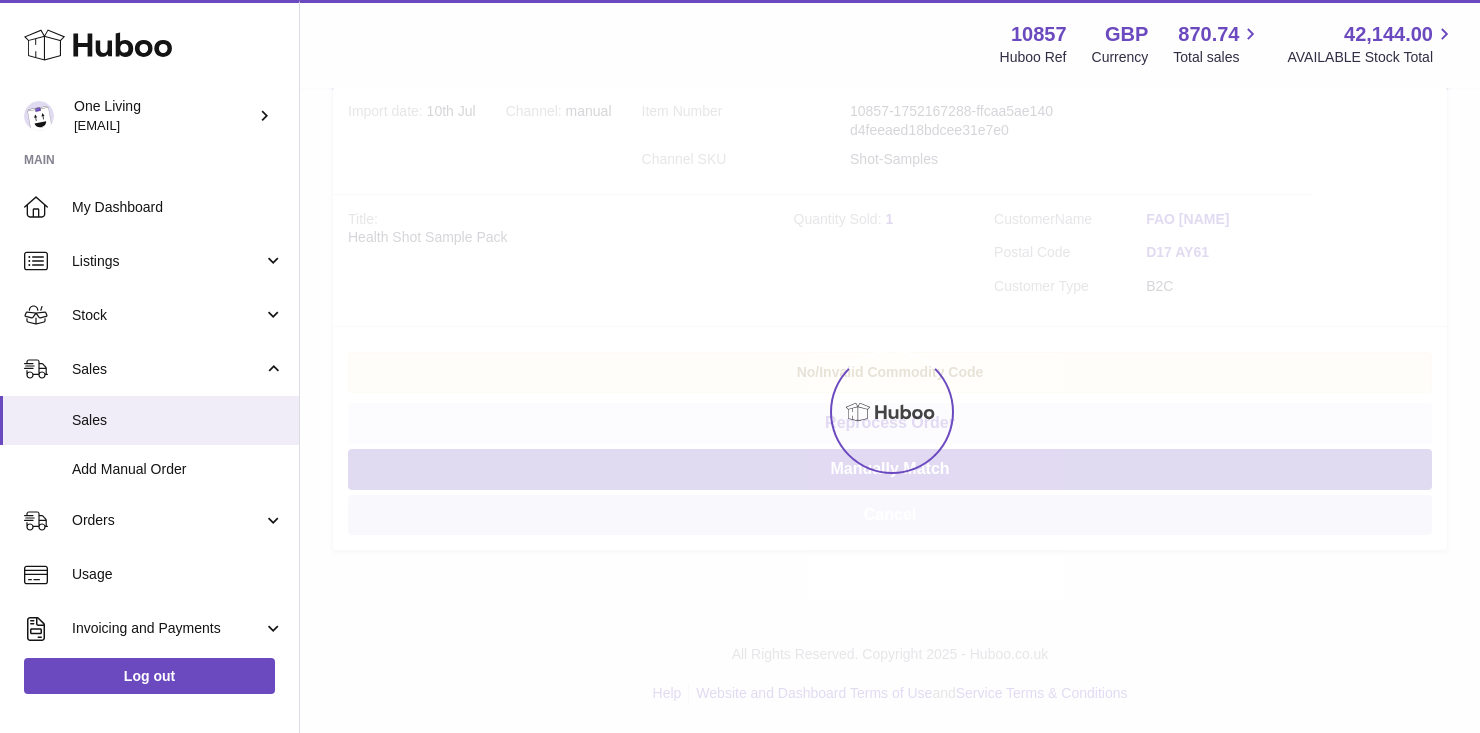 scroll, scrollTop: 0, scrollLeft: 0, axis: both 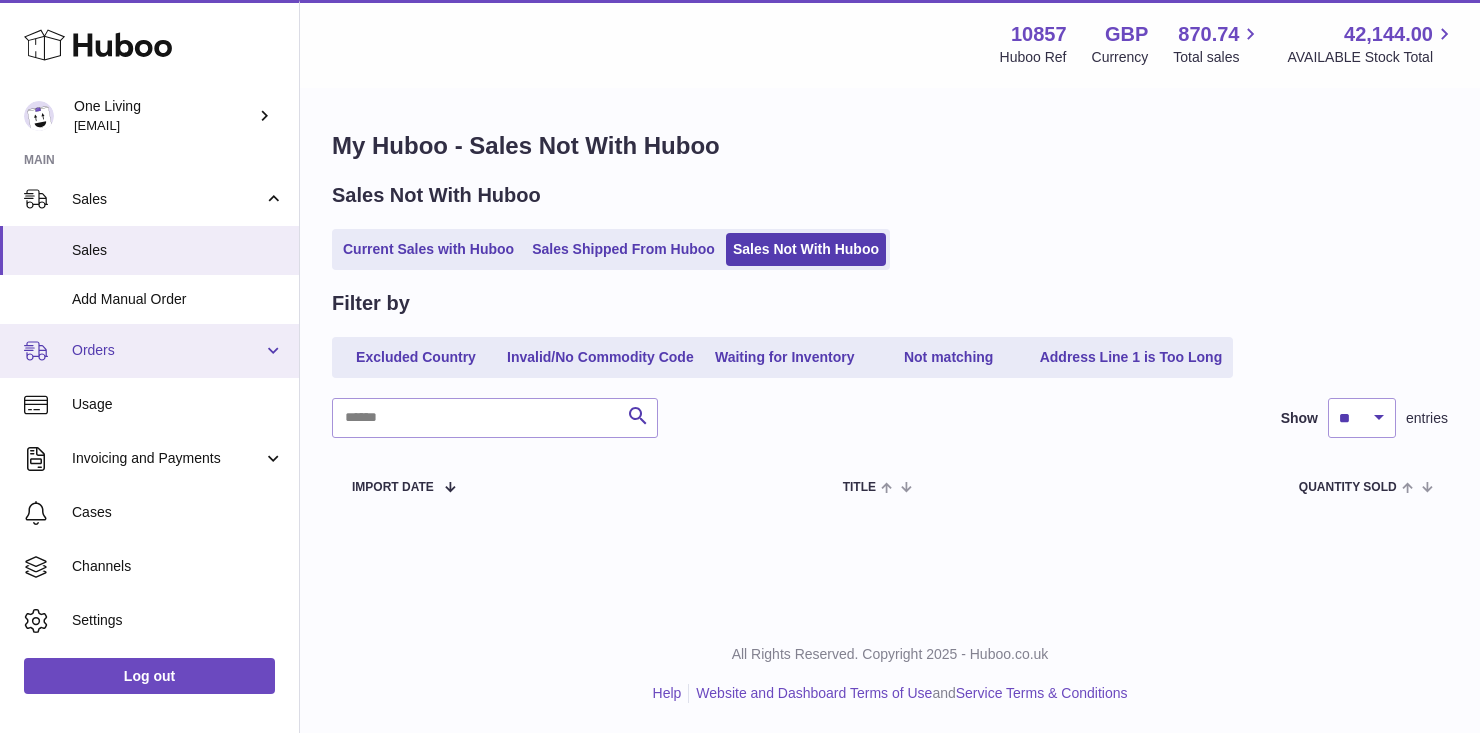 click on "Orders" at bounding box center [149, 351] 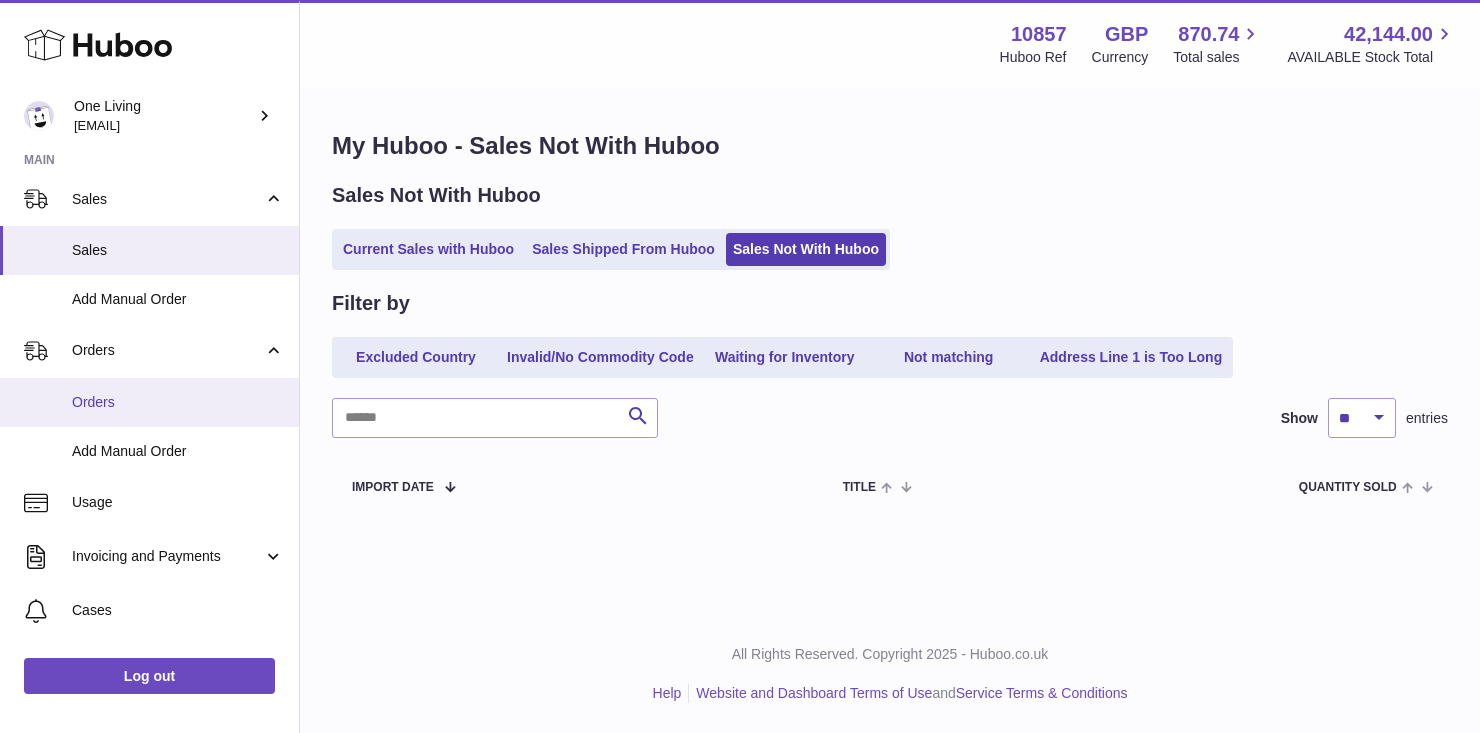 click on "Orders" at bounding box center [178, 402] 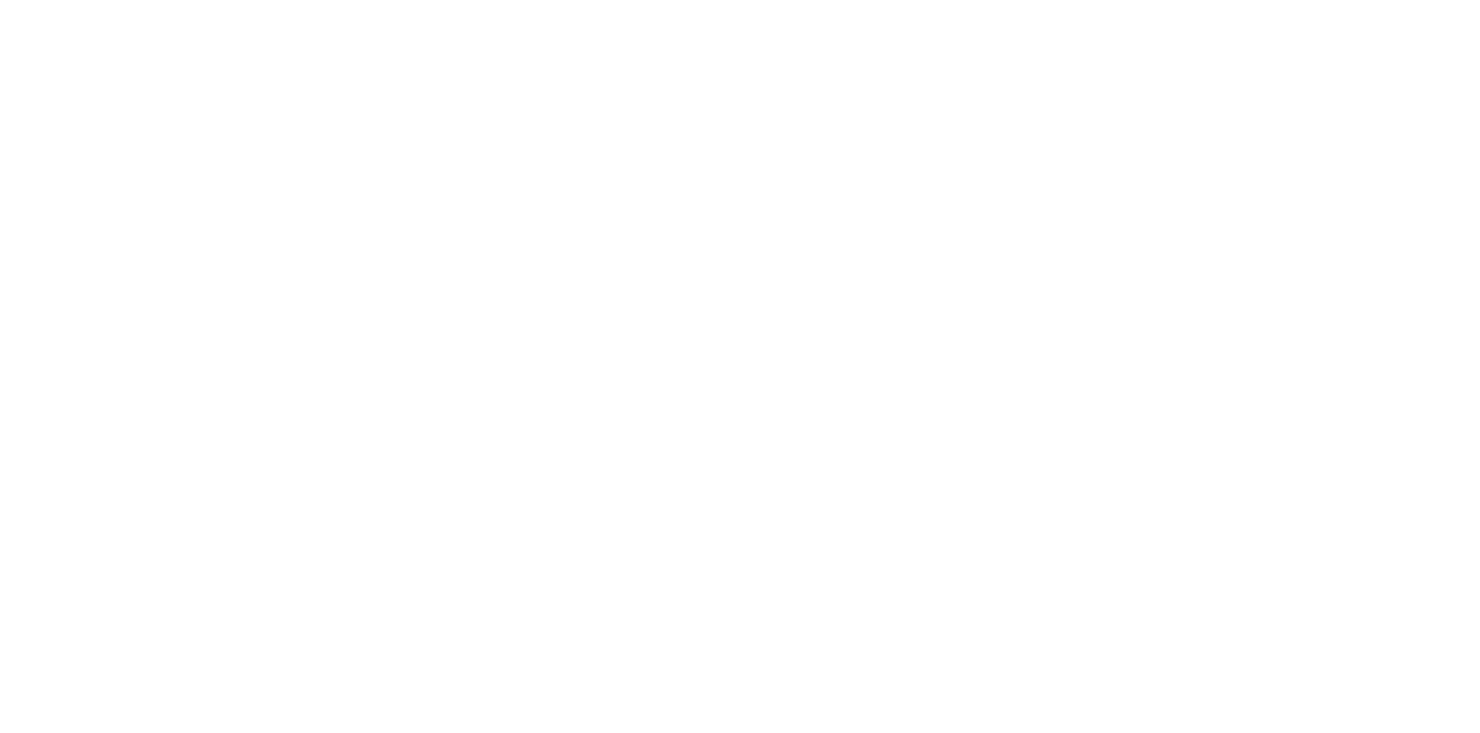 scroll, scrollTop: 0, scrollLeft: 0, axis: both 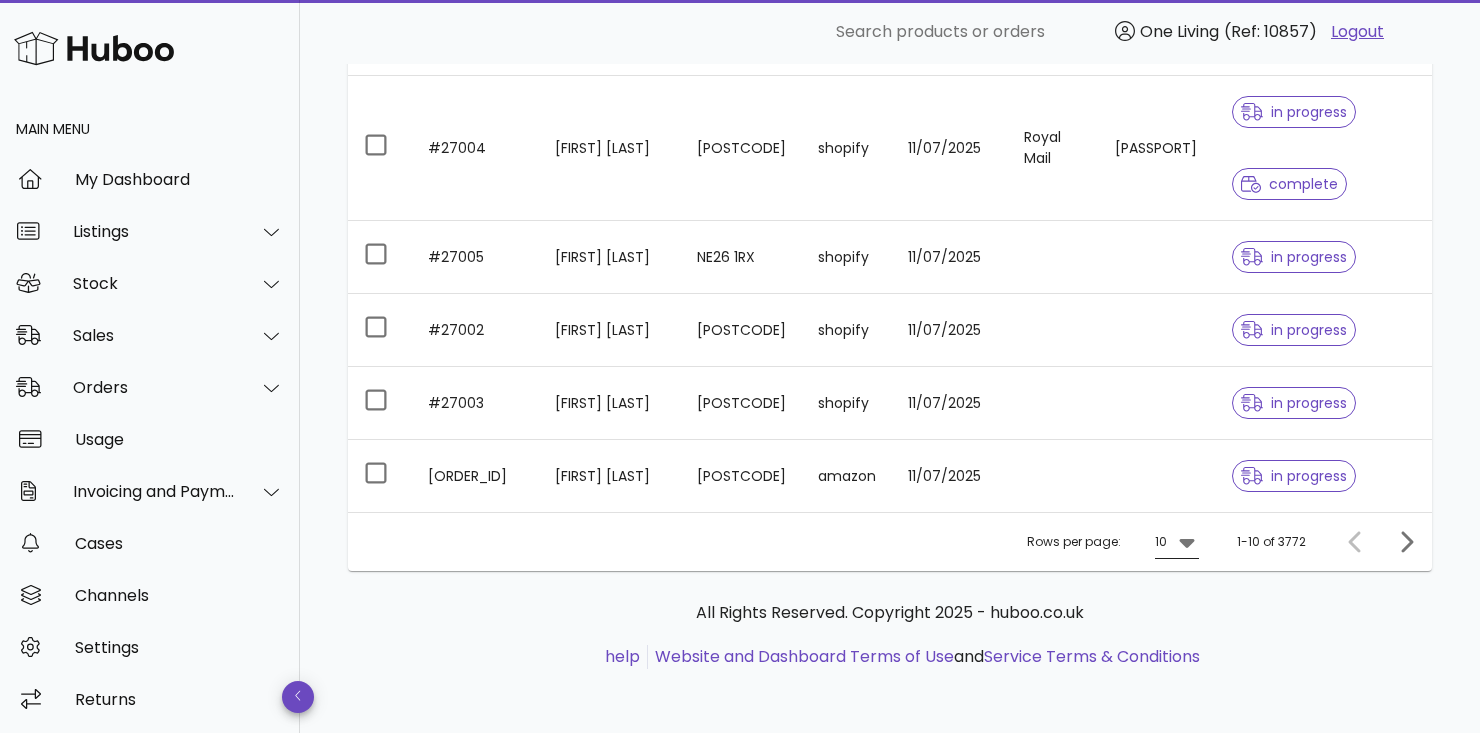 click 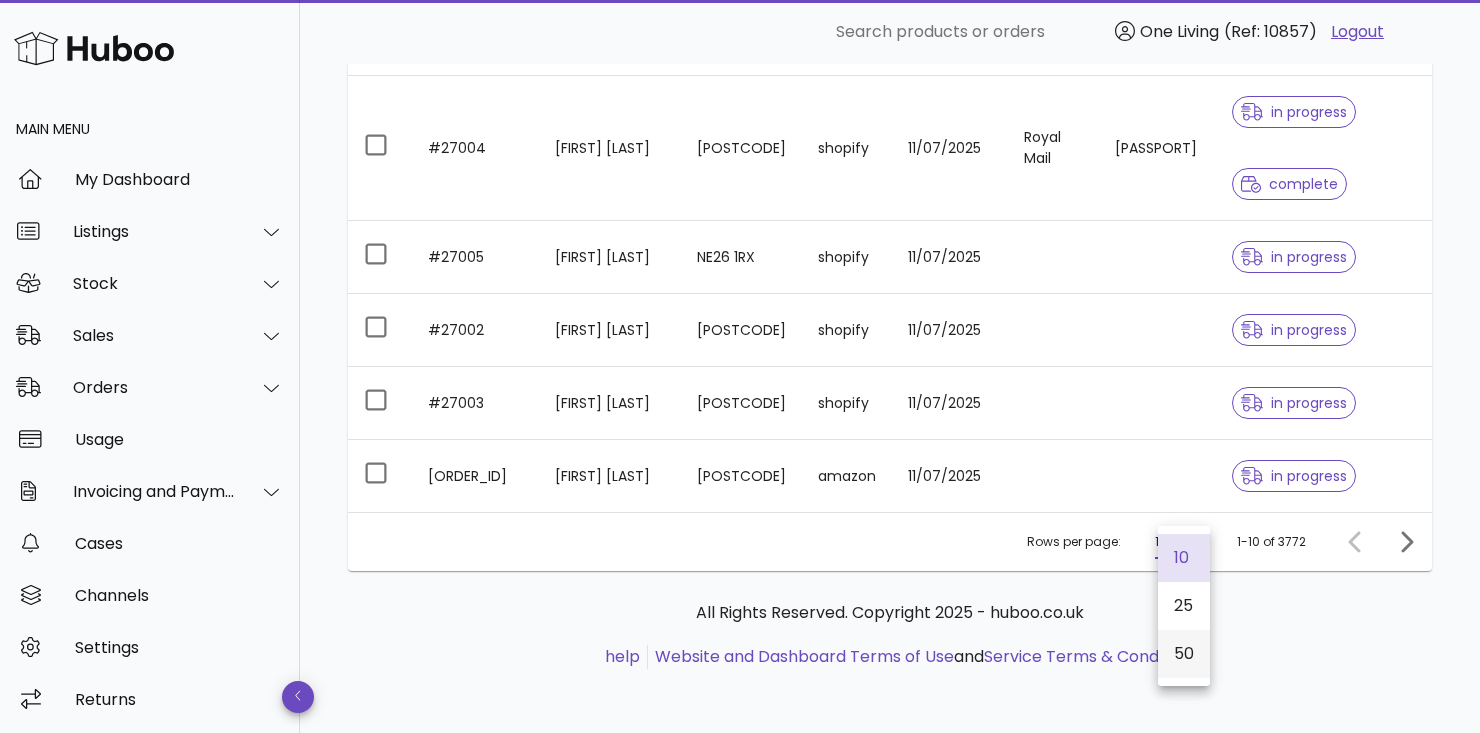 click on "50" at bounding box center (1184, 653) 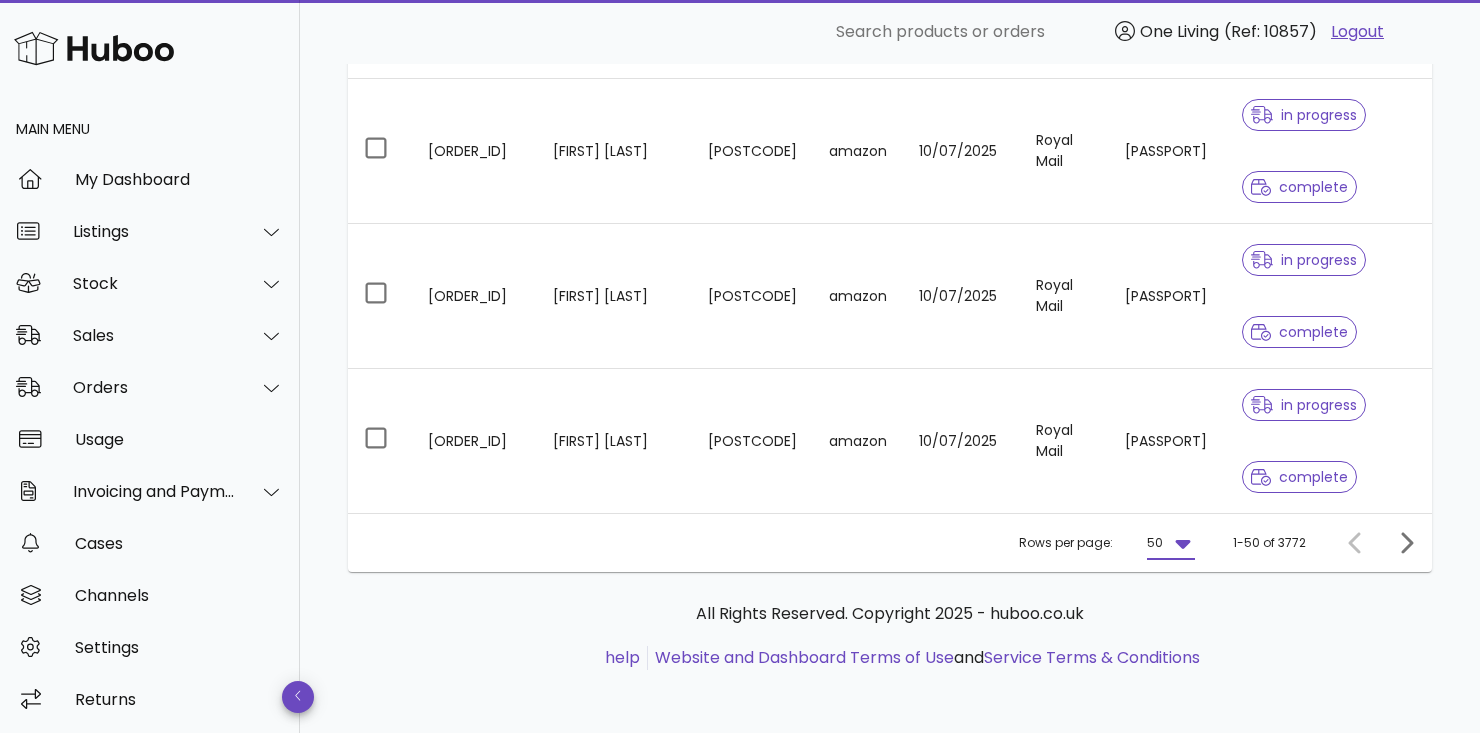 scroll, scrollTop: 4727, scrollLeft: 0, axis: vertical 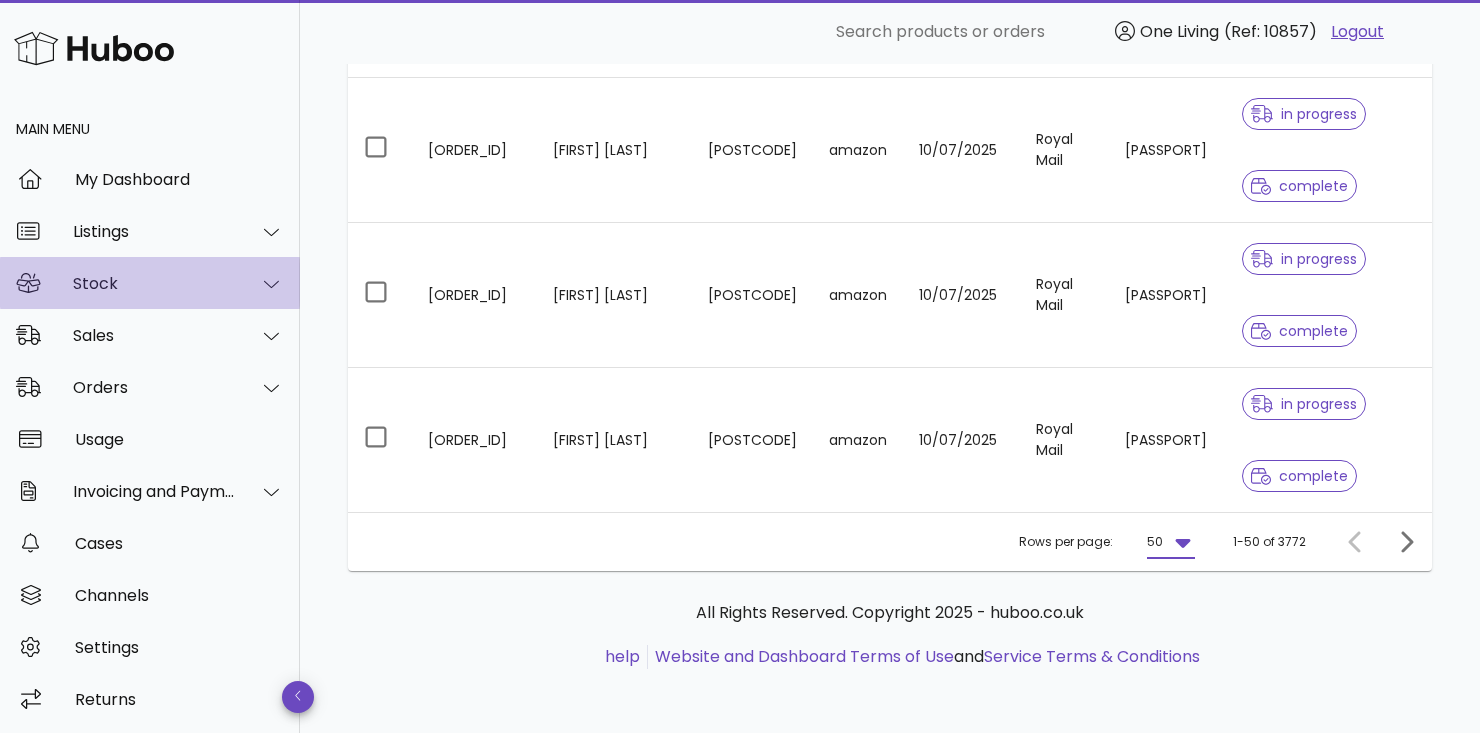 click at bounding box center [260, 284] 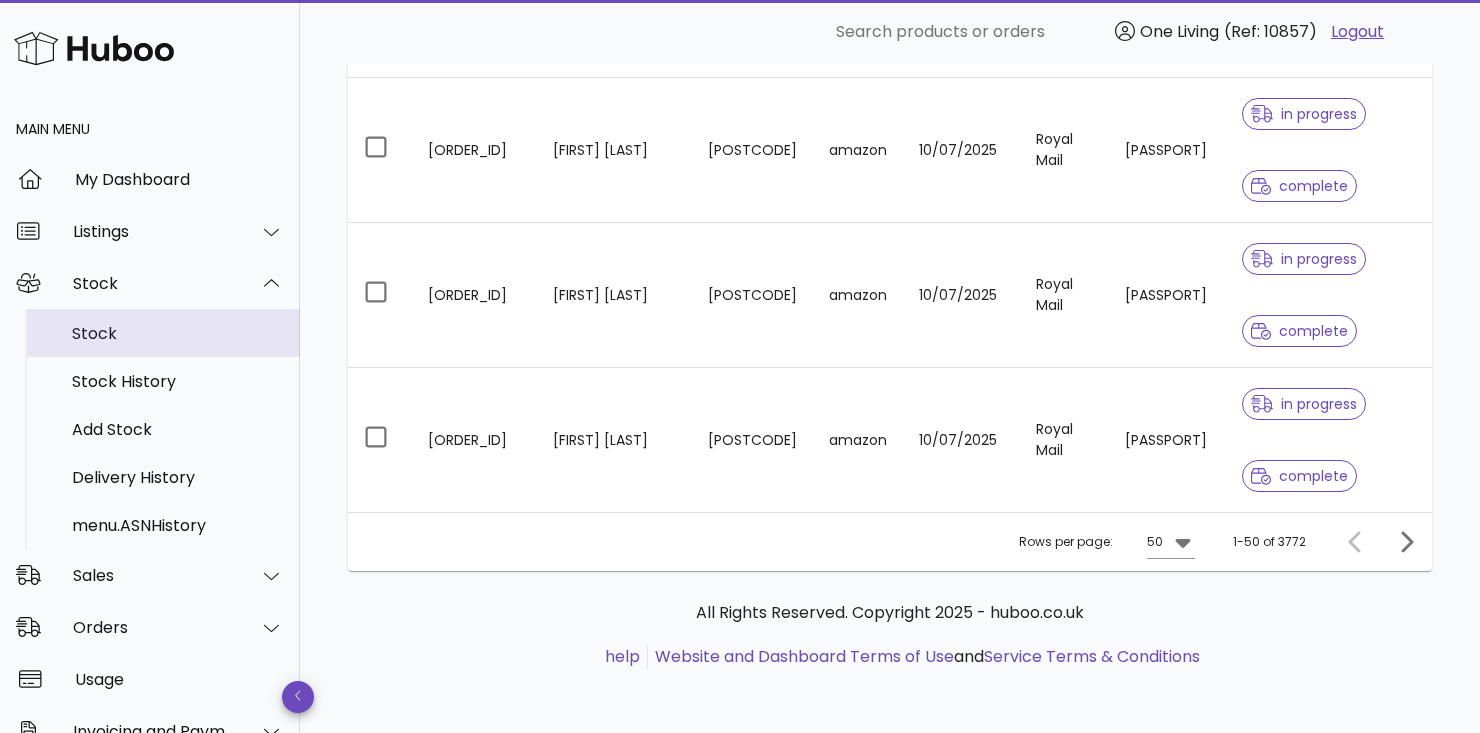 click on "Stock" at bounding box center [178, 333] 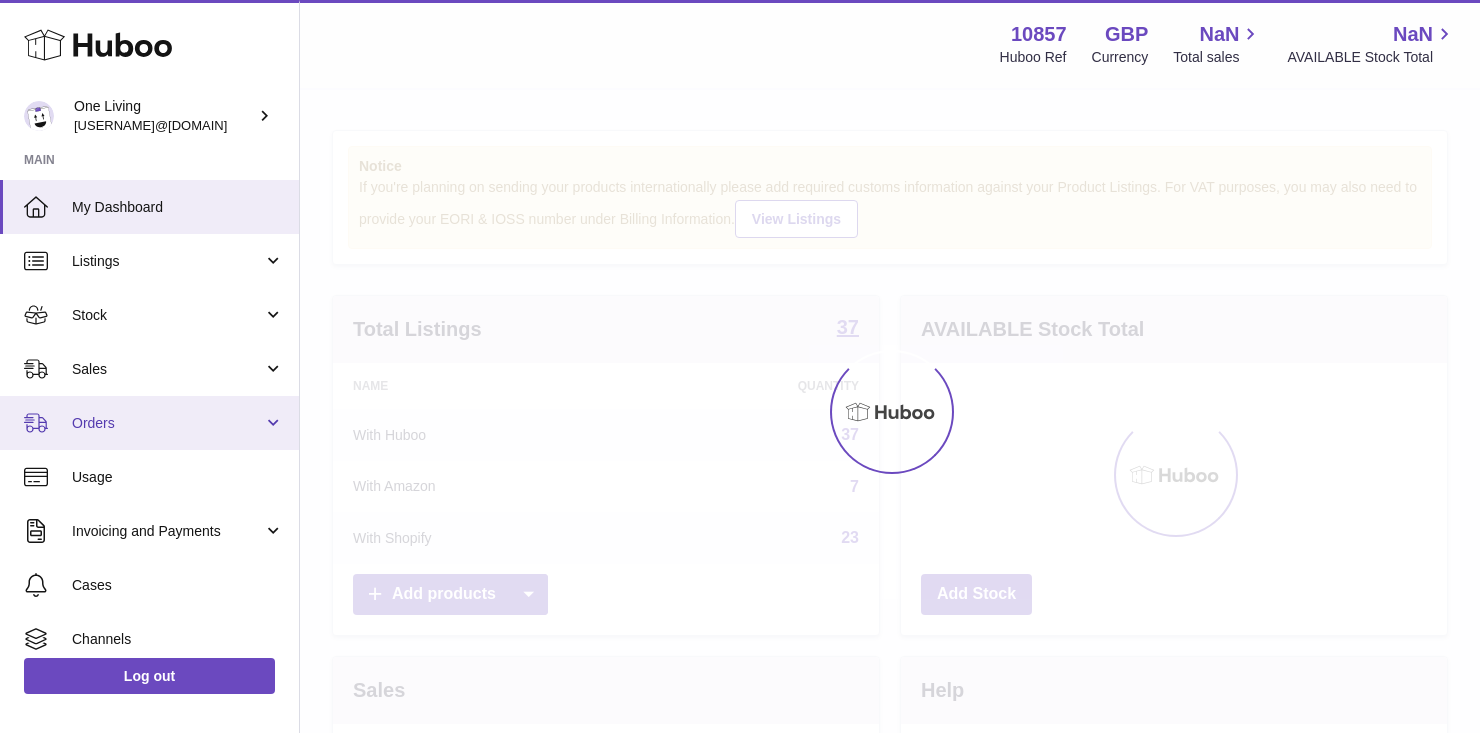scroll, scrollTop: 0, scrollLeft: 0, axis: both 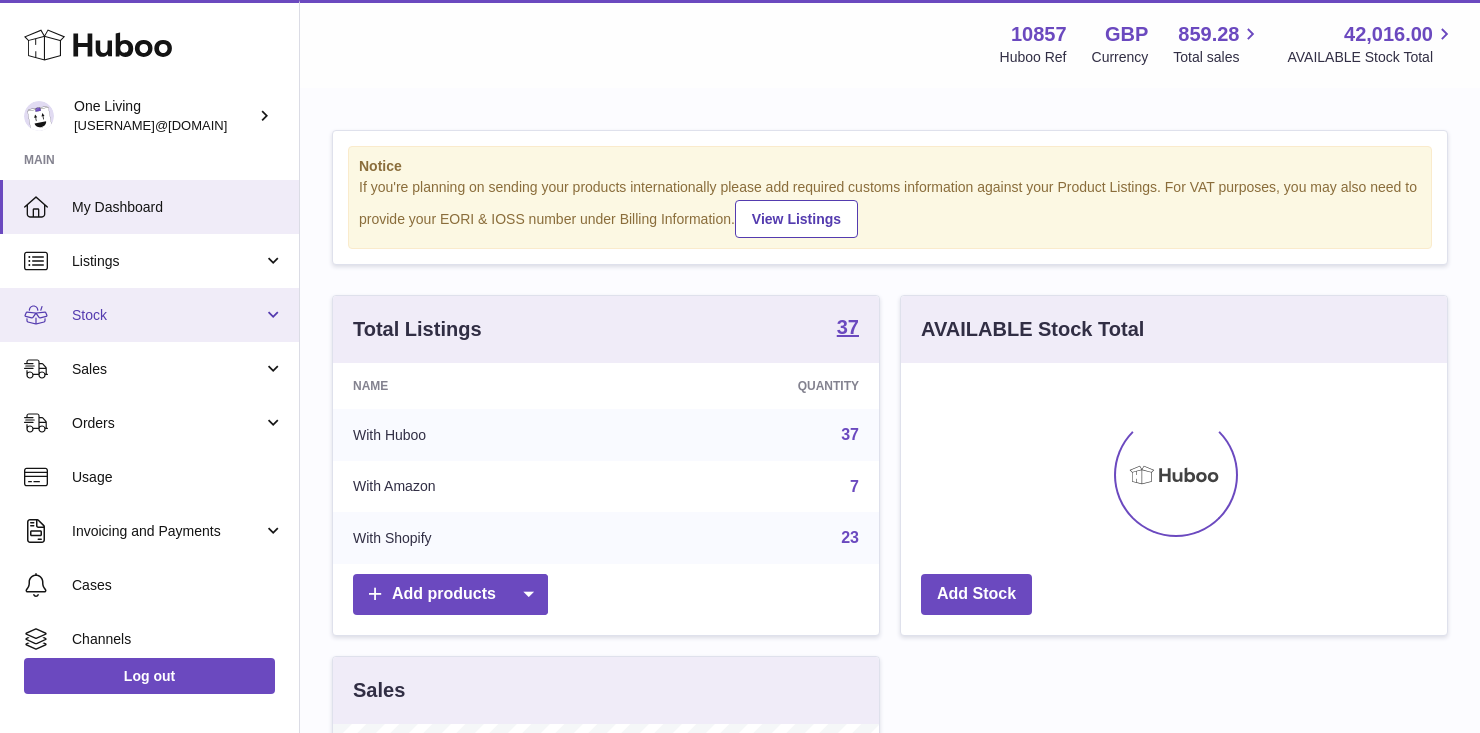 click on "Stock" at bounding box center (167, 315) 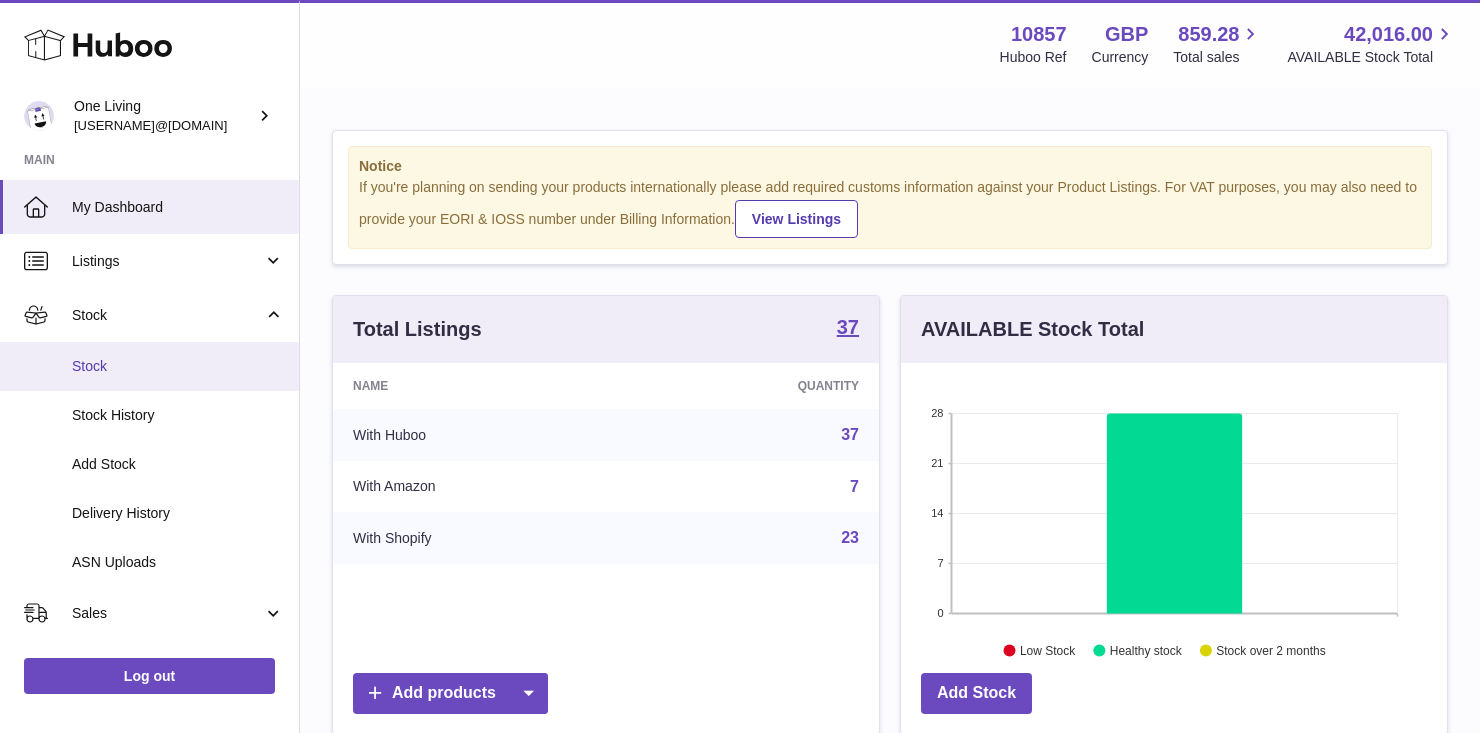 click on "Stock" at bounding box center (149, 366) 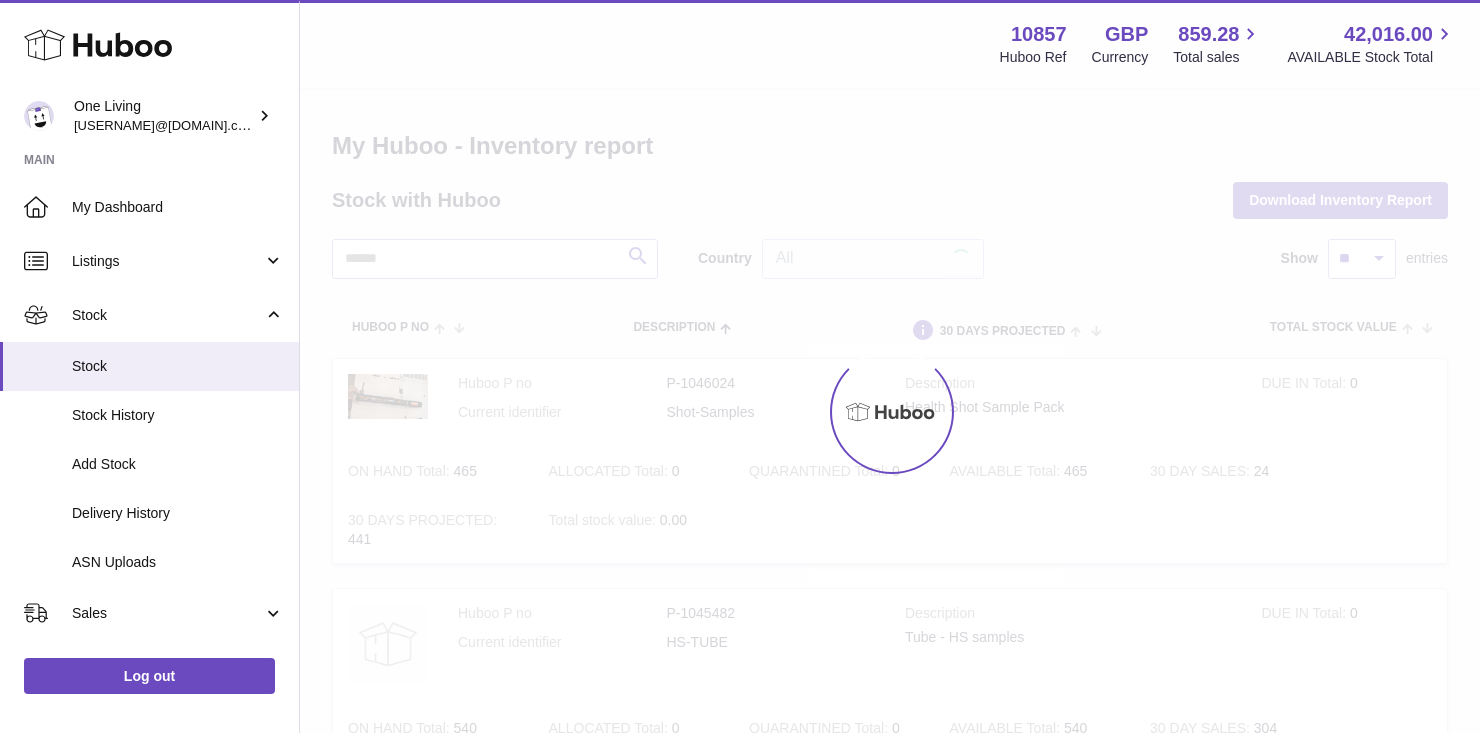 scroll, scrollTop: 0, scrollLeft: 0, axis: both 